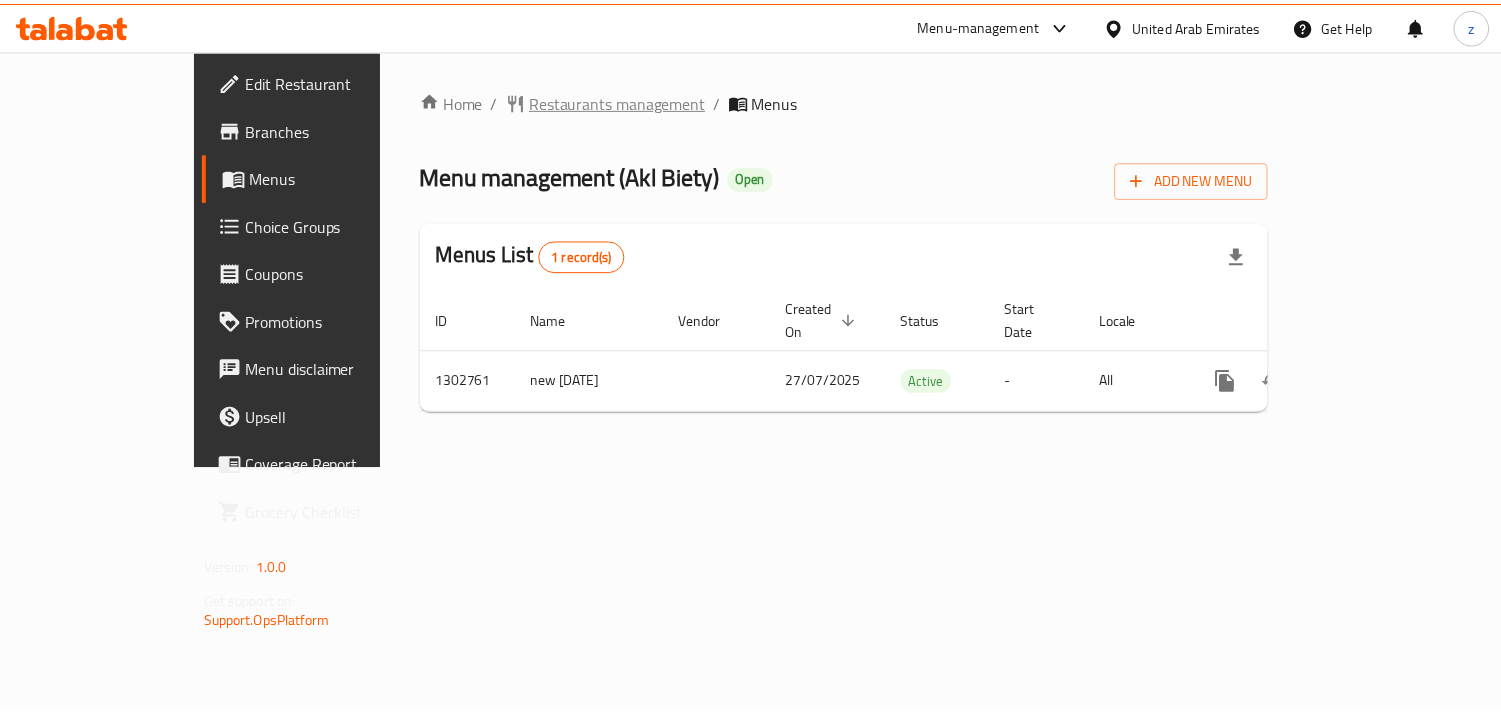 scroll, scrollTop: 0, scrollLeft: 0, axis: both 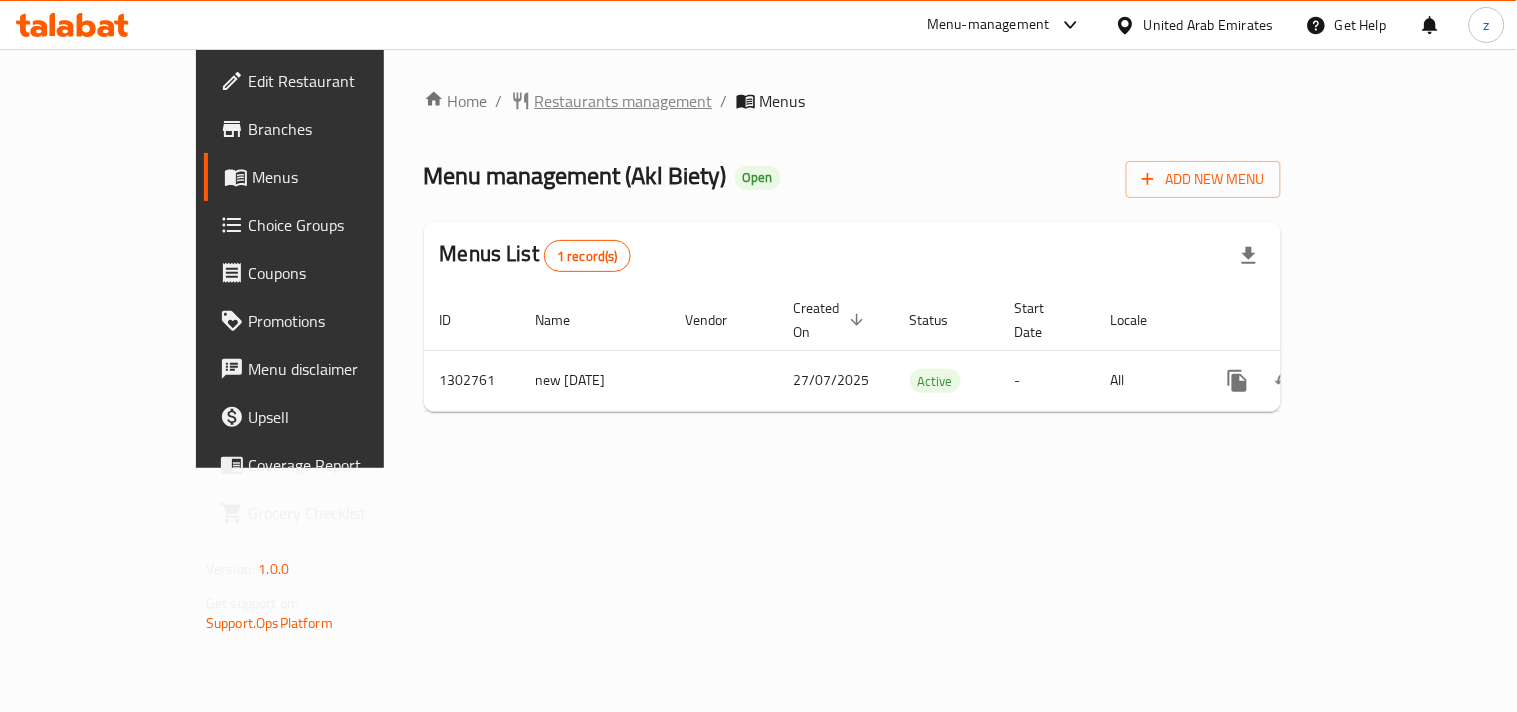 click on "Restaurants management" at bounding box center (624, 101) 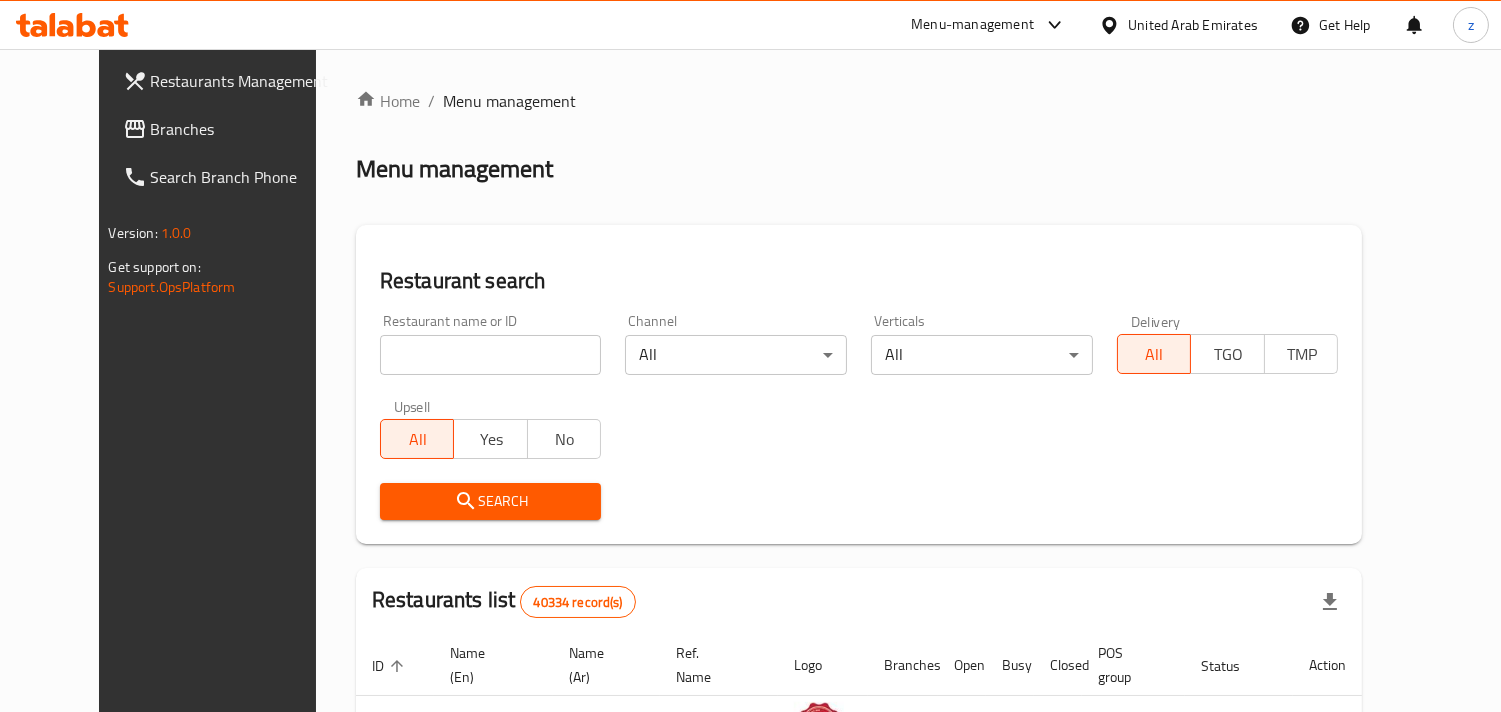 click on "Branches" at bounding box center [242, 129] 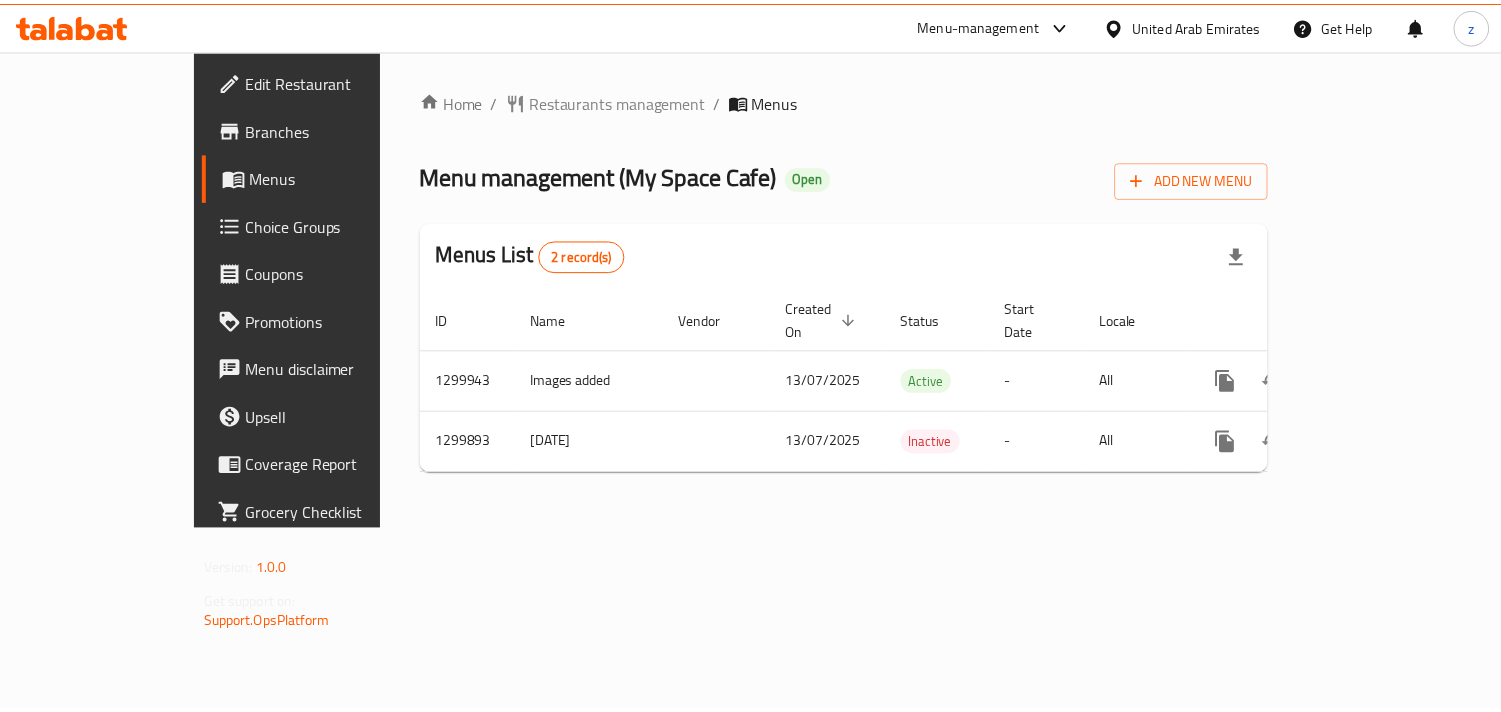 scroll, scrollTop: 0, scrollLeft: 0, axis: both 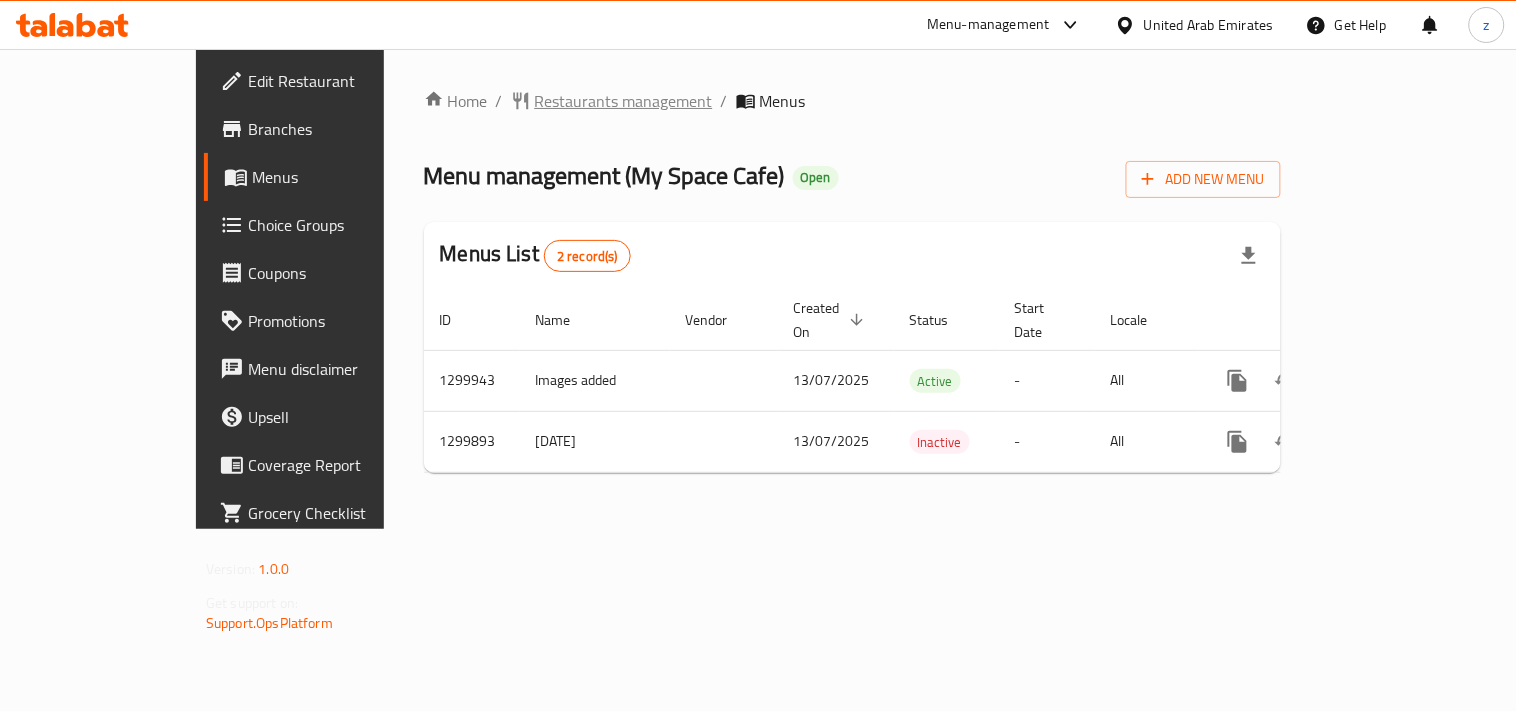 click on "Restaurants management" at bounding box center [624, 101] 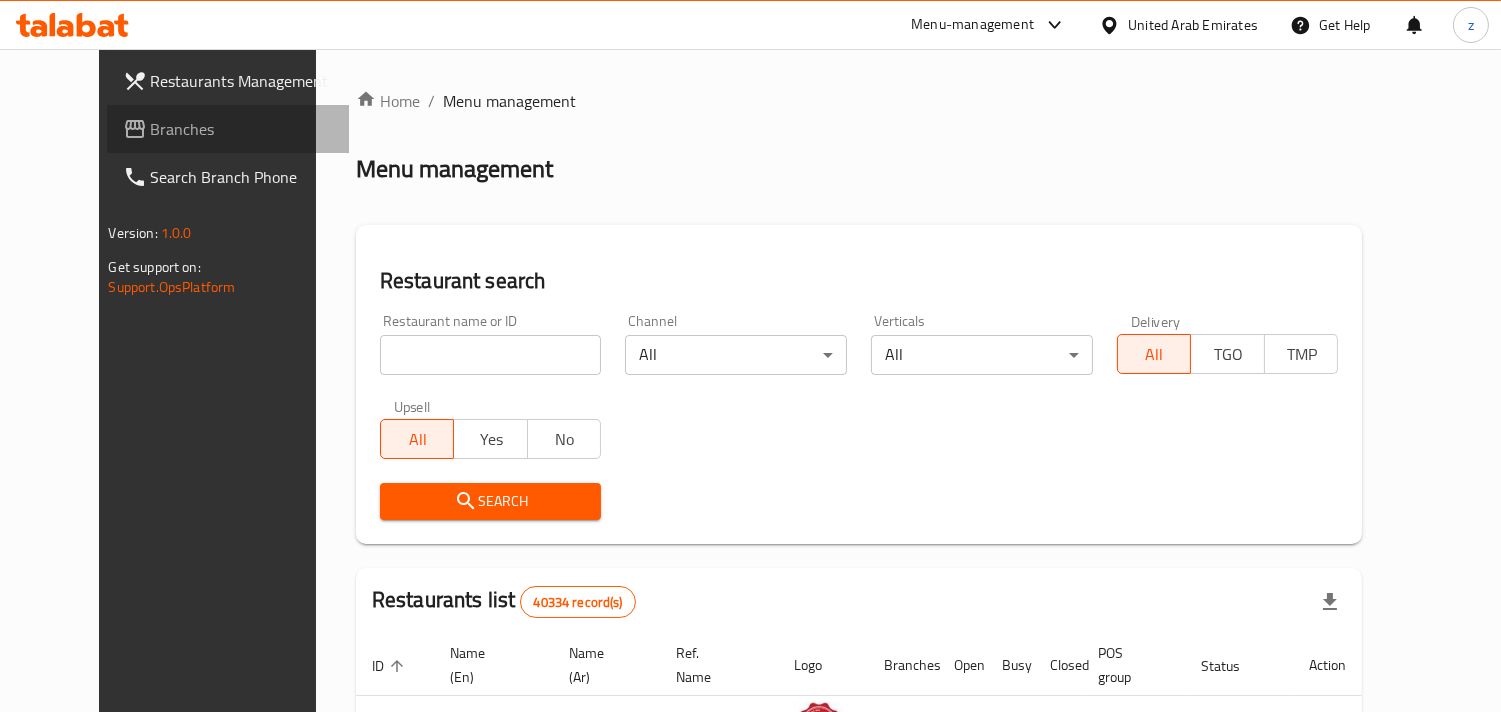 click on "Branches" at bounding box center (242, 129) 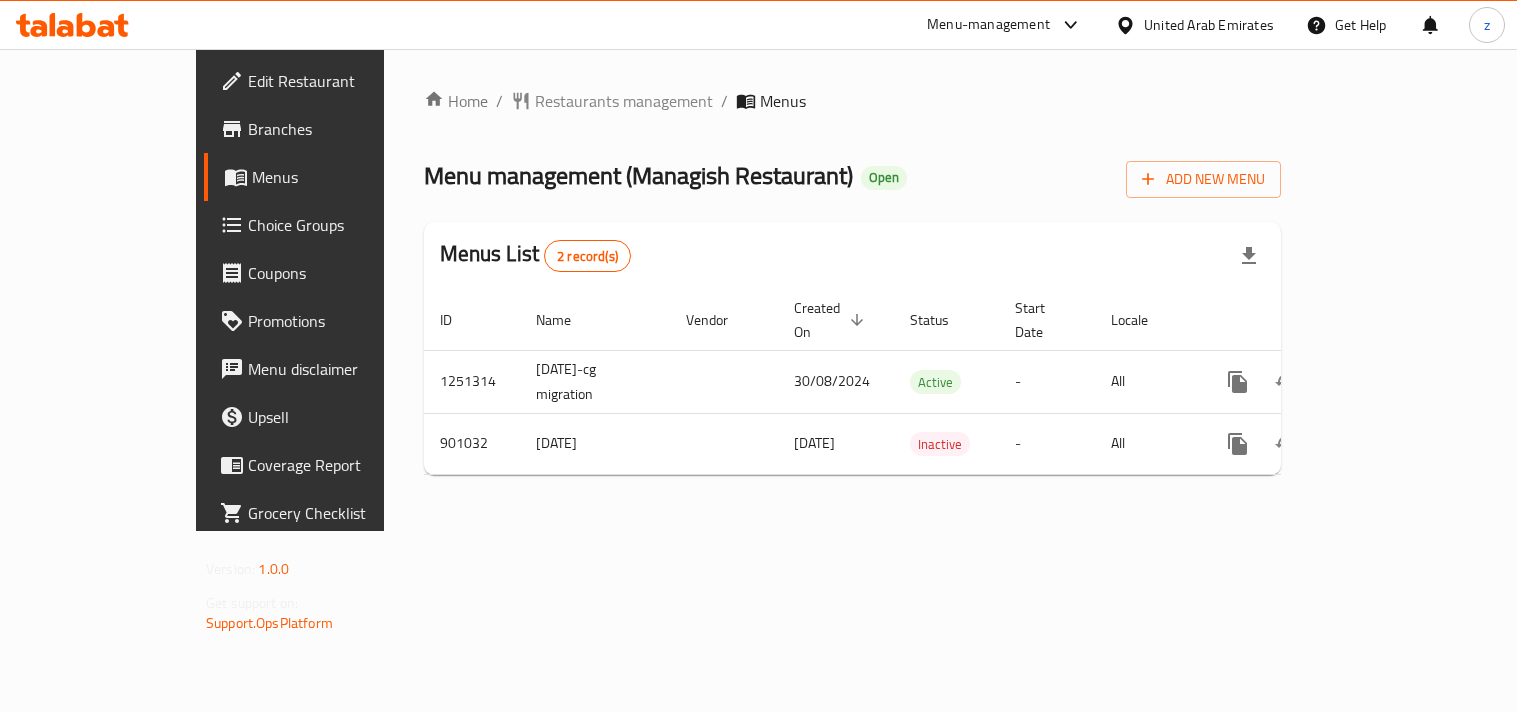 scroll, scrollTop: 0, scrollLeft: 0, axis: both 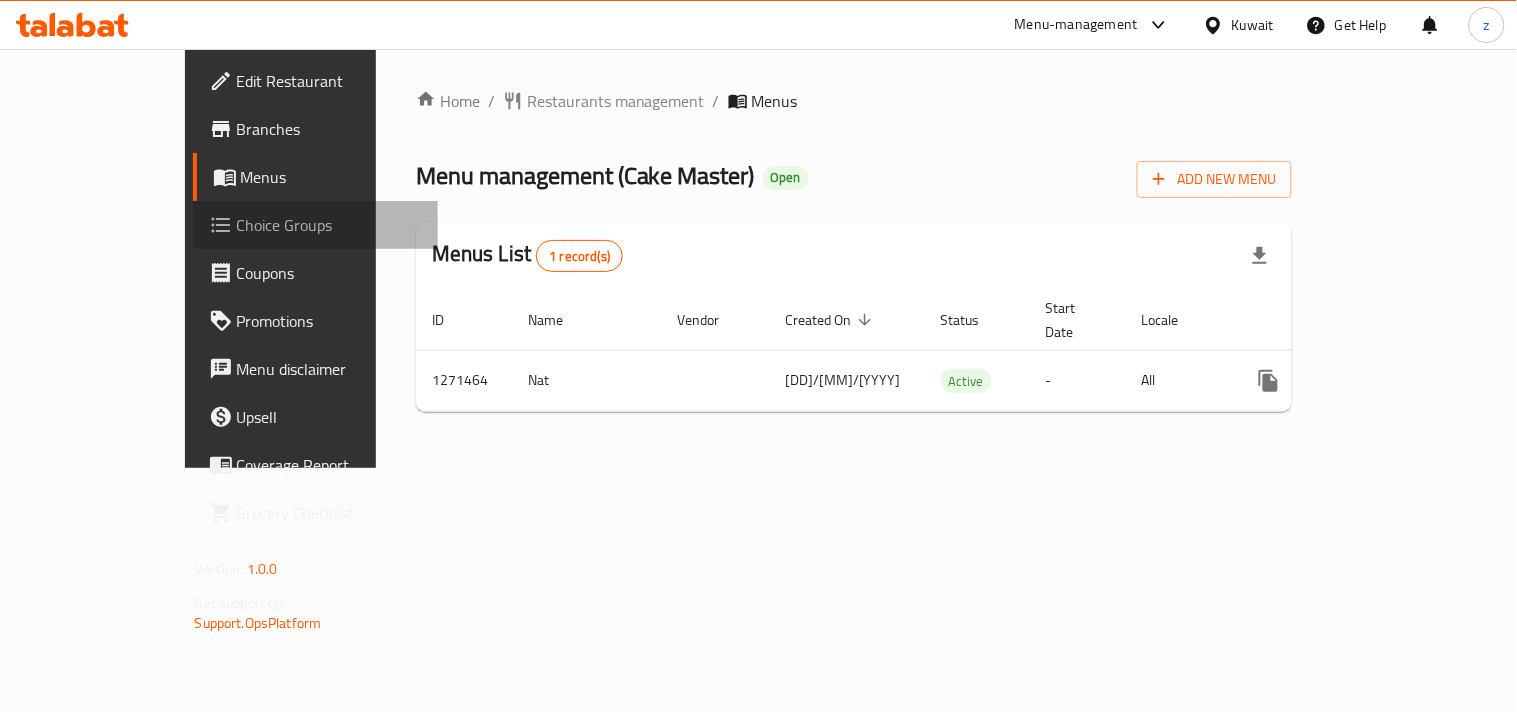 click on "Choice Groups" at bounding box center (329, 225) 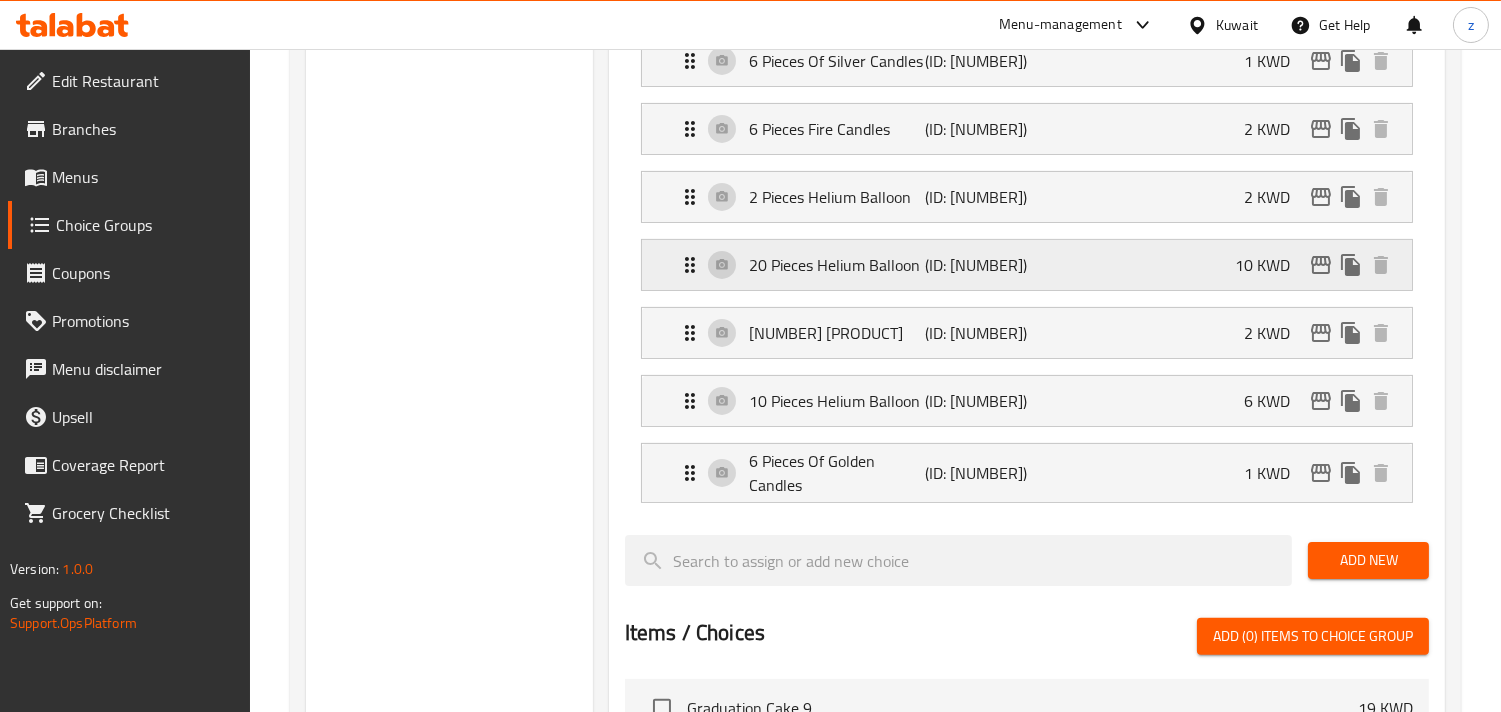 scroll, scrollTop: 1111, scrollLeft: 0, axis: vertical 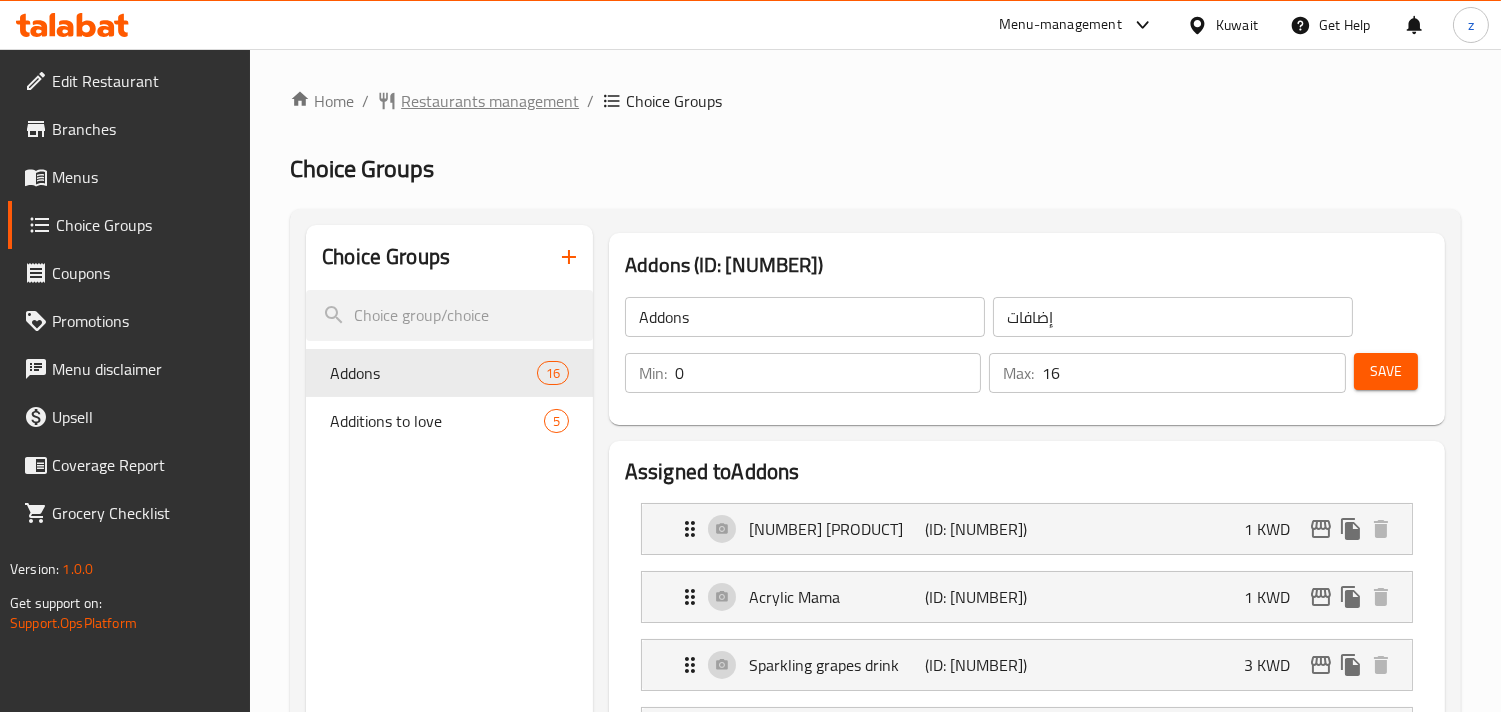 click on "Restaurants management" at bounding box center [490, 101] 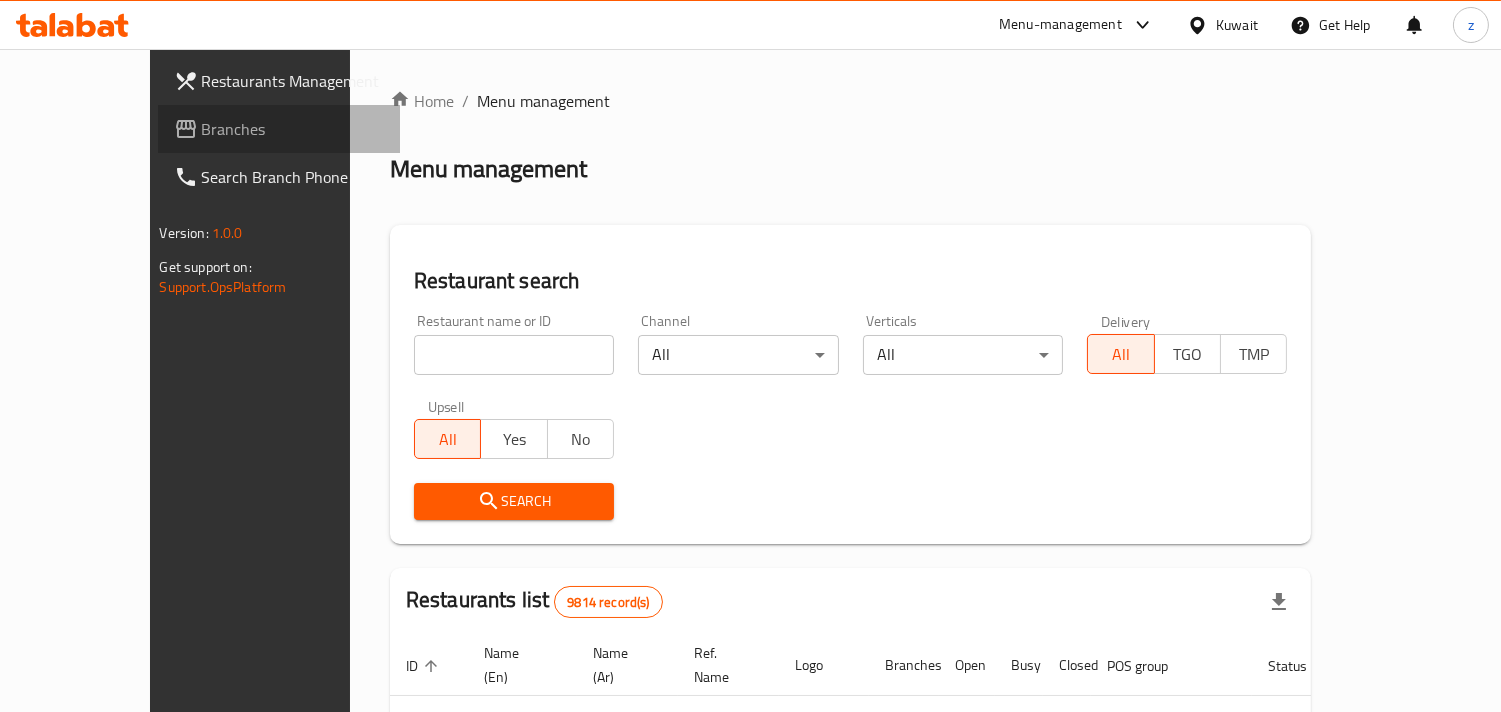 click on "Branches" at bounding box center [293, 129] 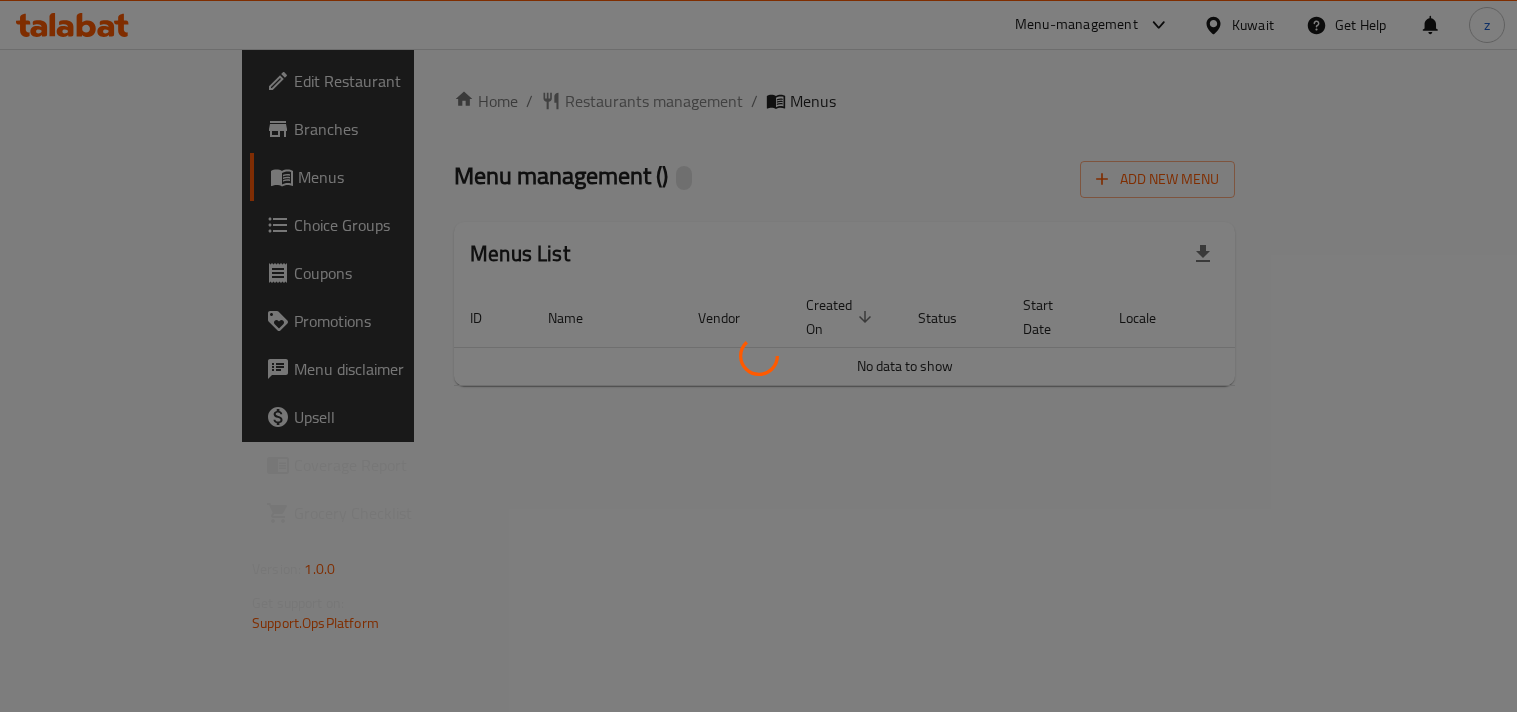 scroll, scrollTop: 0, scrollLeft: 0, axis: both 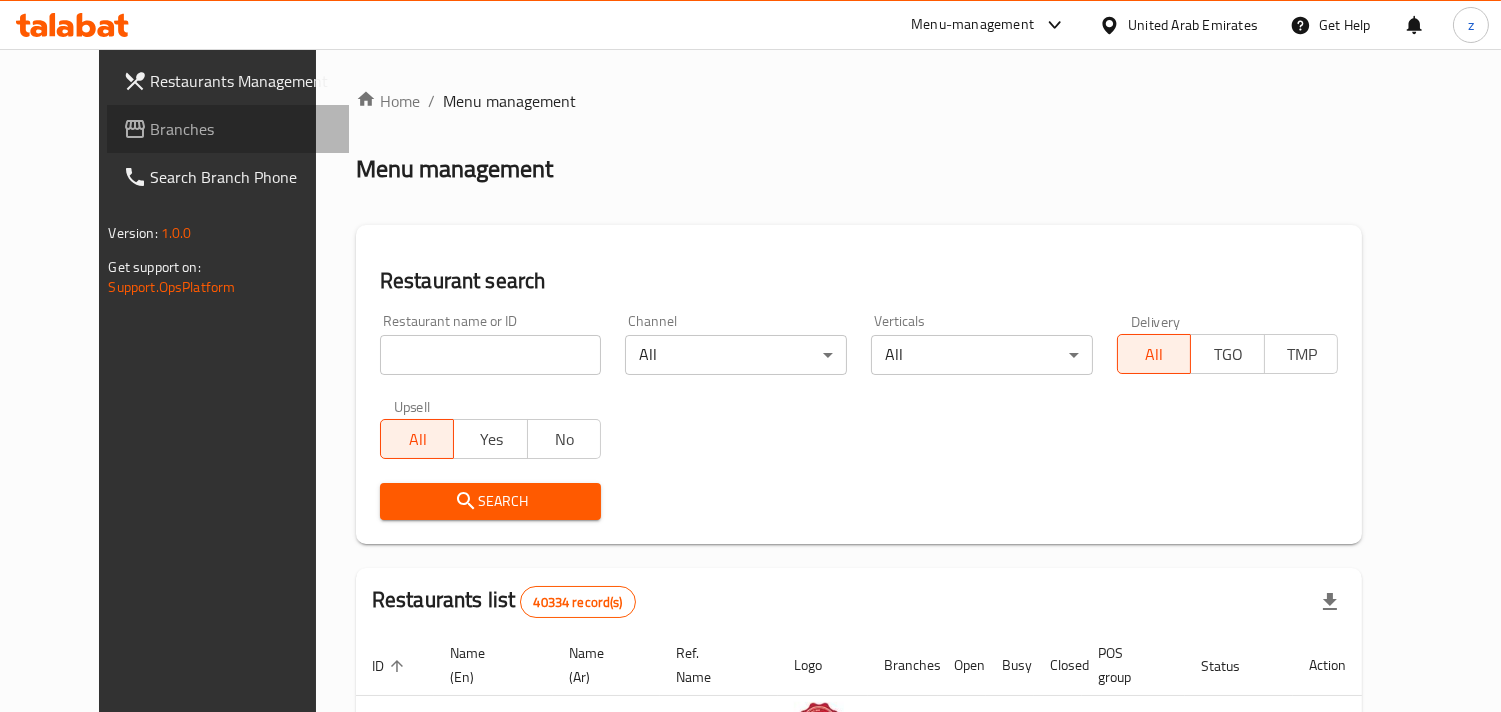click on "Branches" at bounding box center (228, 129) 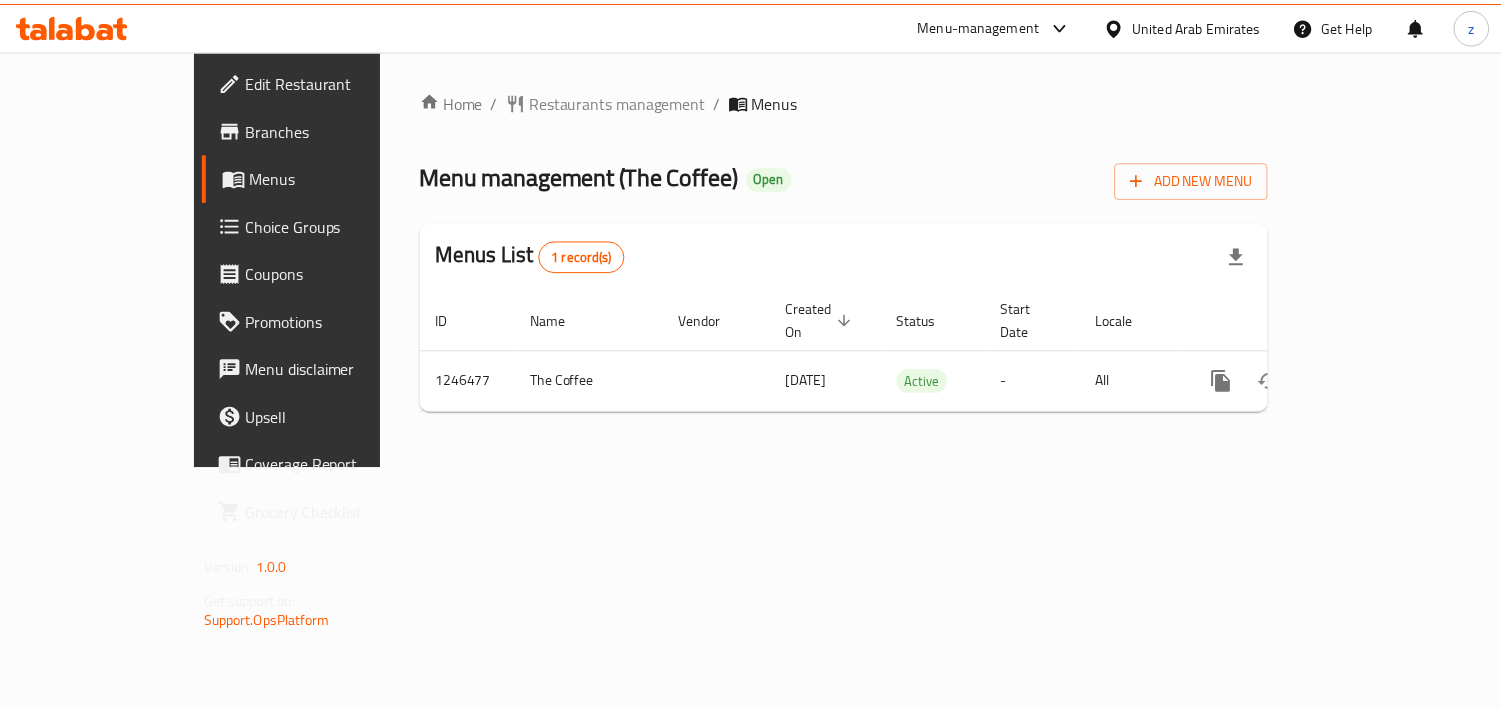 scroll, scrollTop: 0, scrollLeft: 0, axis: both 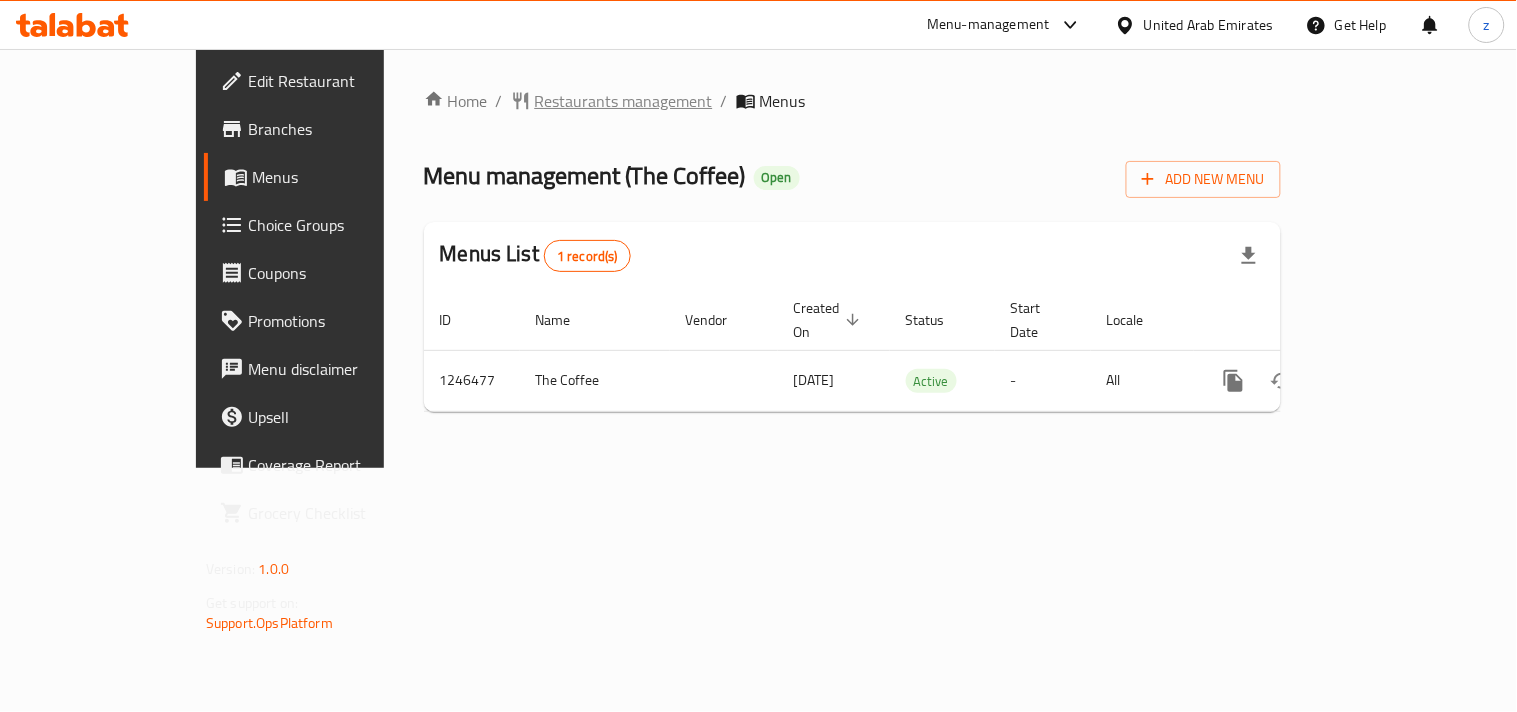 click on "Restaurants management" at bounding box center (624, 101) 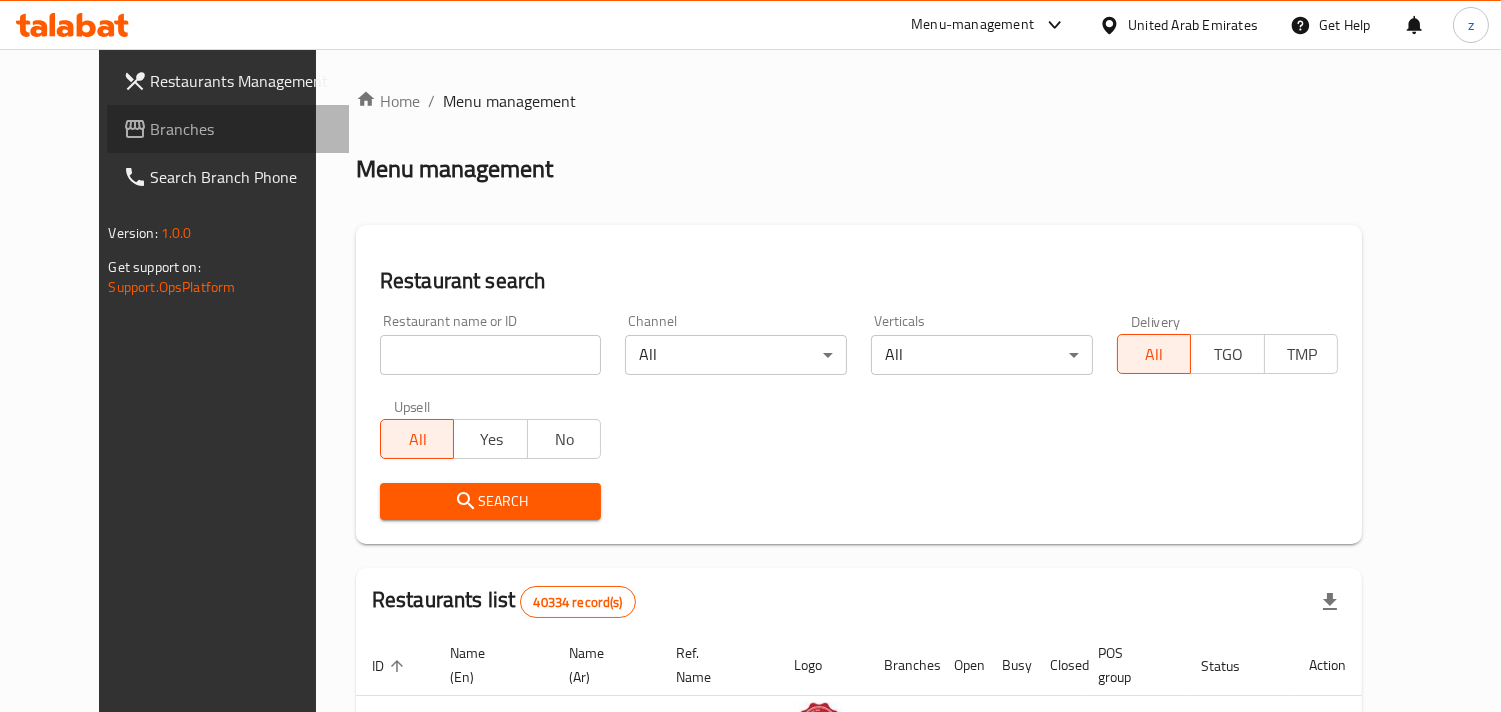click on "Branches" at bounding box center [242, 129] 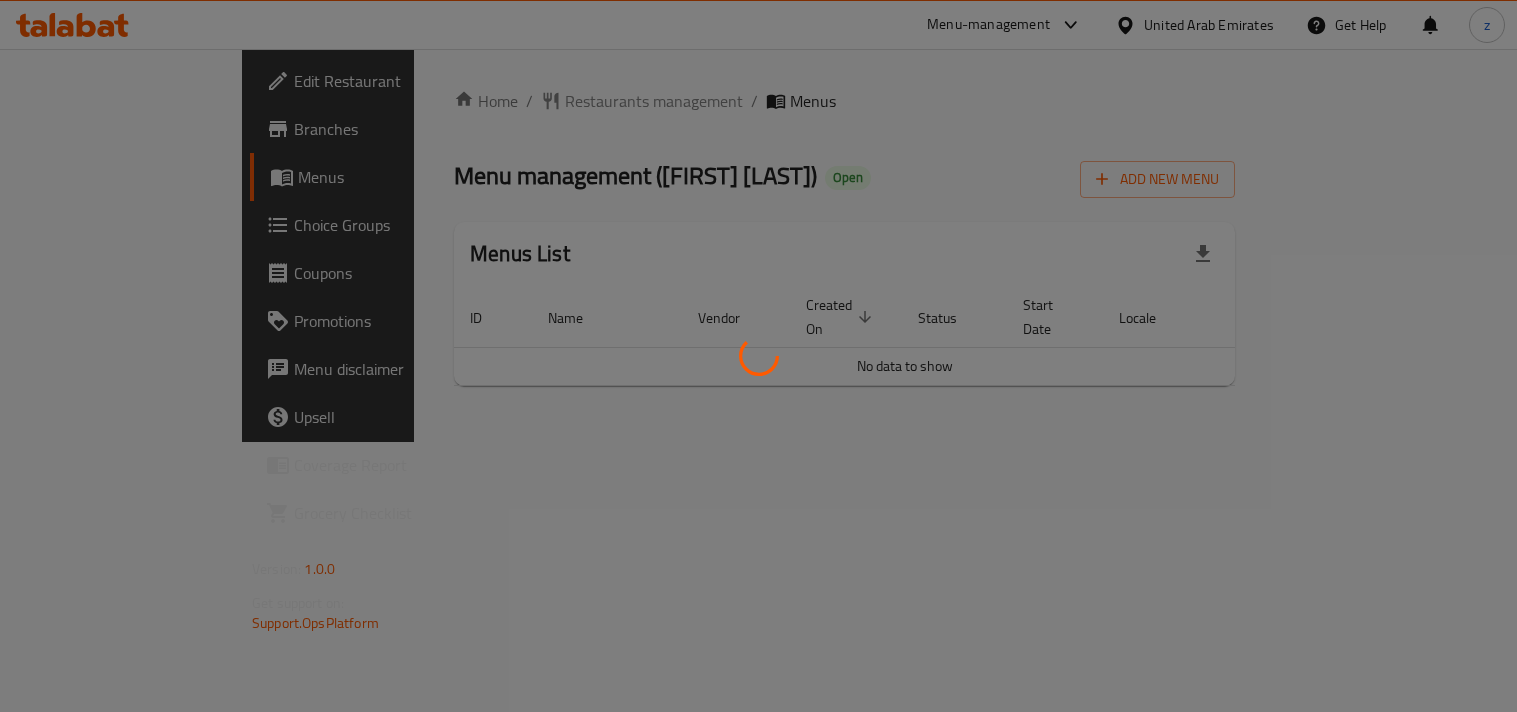 scroll, scrollTop: 0, scrollLeft: 0, axis: both 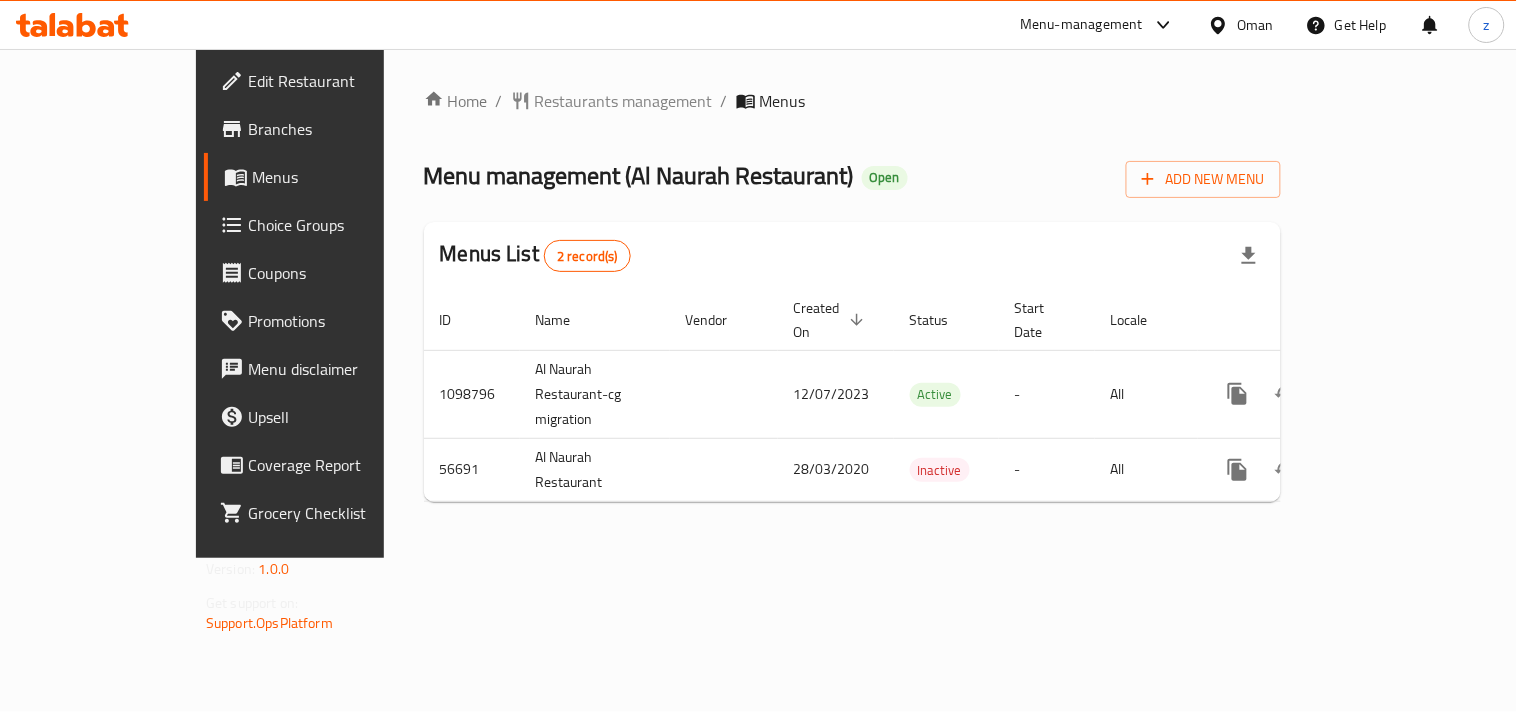 click on "Home / Restaurants management / Menus Menu management ( [COMPANY] )  Open Add New Menu Menus List   2 record(s) ID Name Vendor Created On sorted descending Status Start Date Locale Actions 1098796 [COMPANY]-cg migration 12/07/2023 Active - All 56691 [COMPANY] 28/03/2020 Inactive - All" at bounding box center (852, 303) 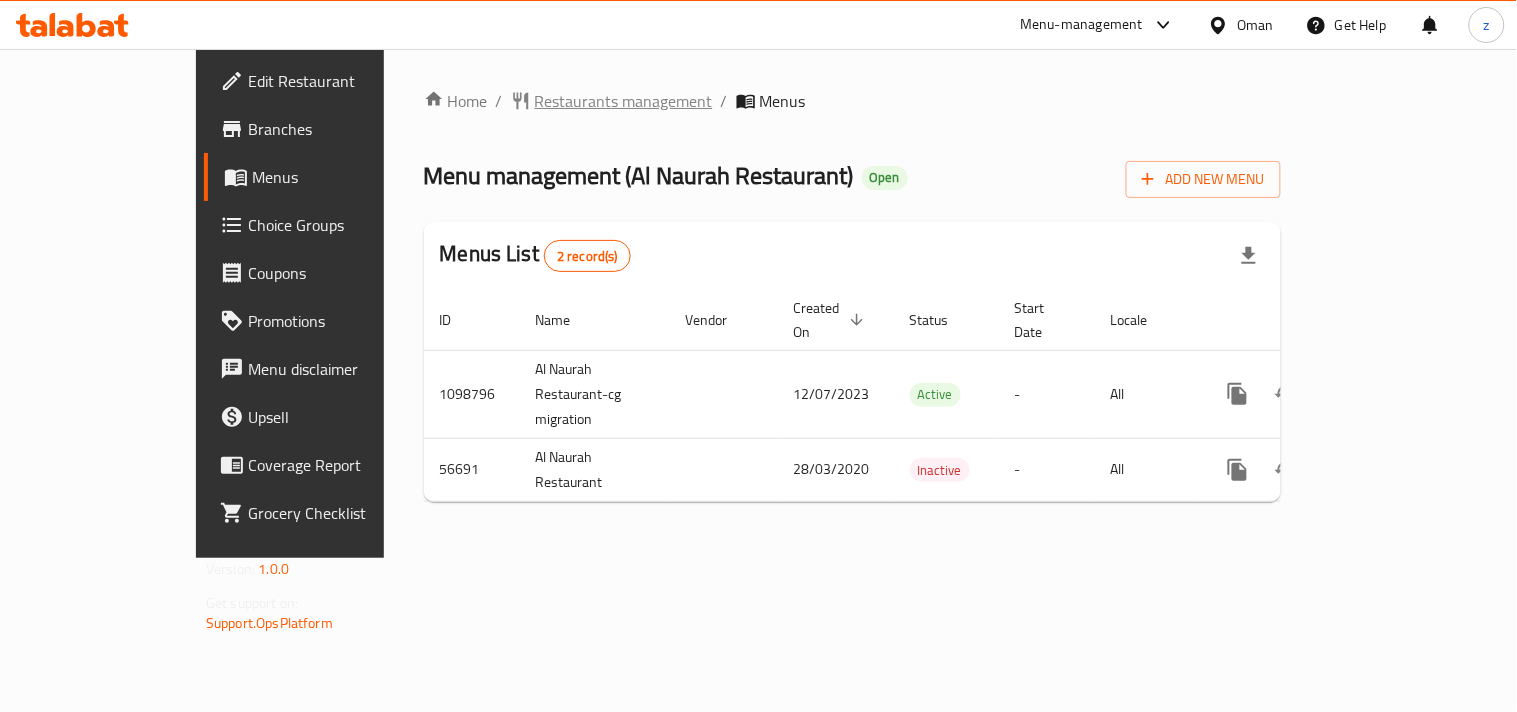 click on "Restaurants management" at bounding box center [624, 101] 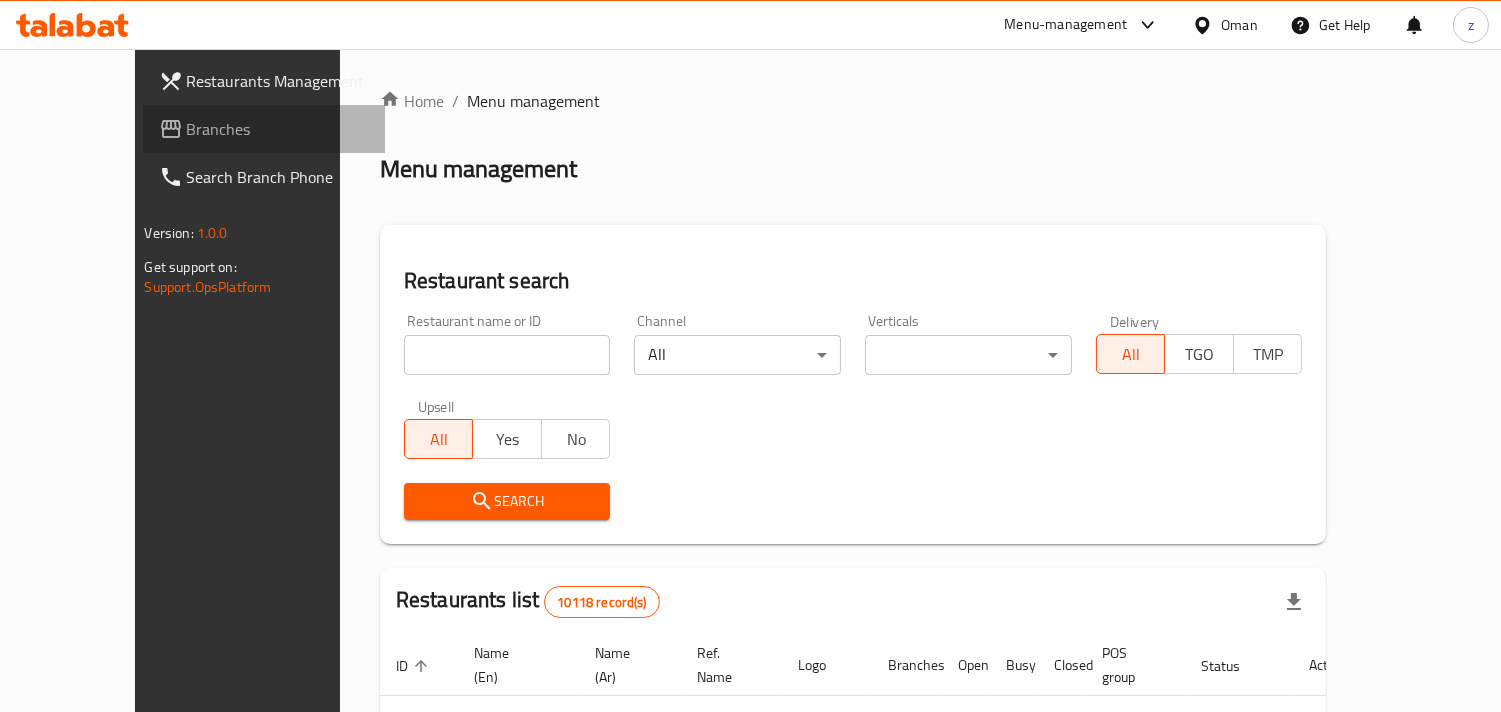 click on "Branches" at bounding box center (278, 129) 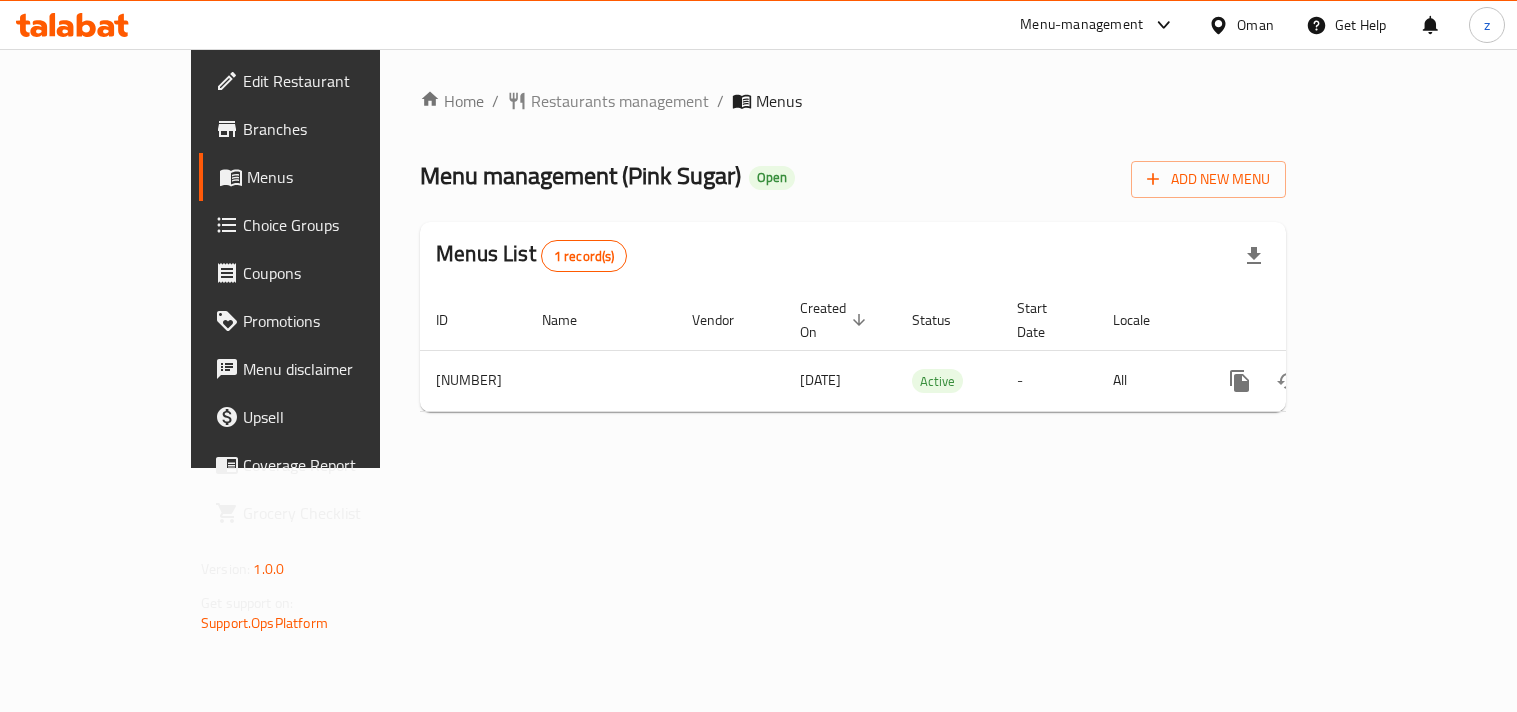 scroll, scrollTop: 0, scrollLeft: 0, axis: both 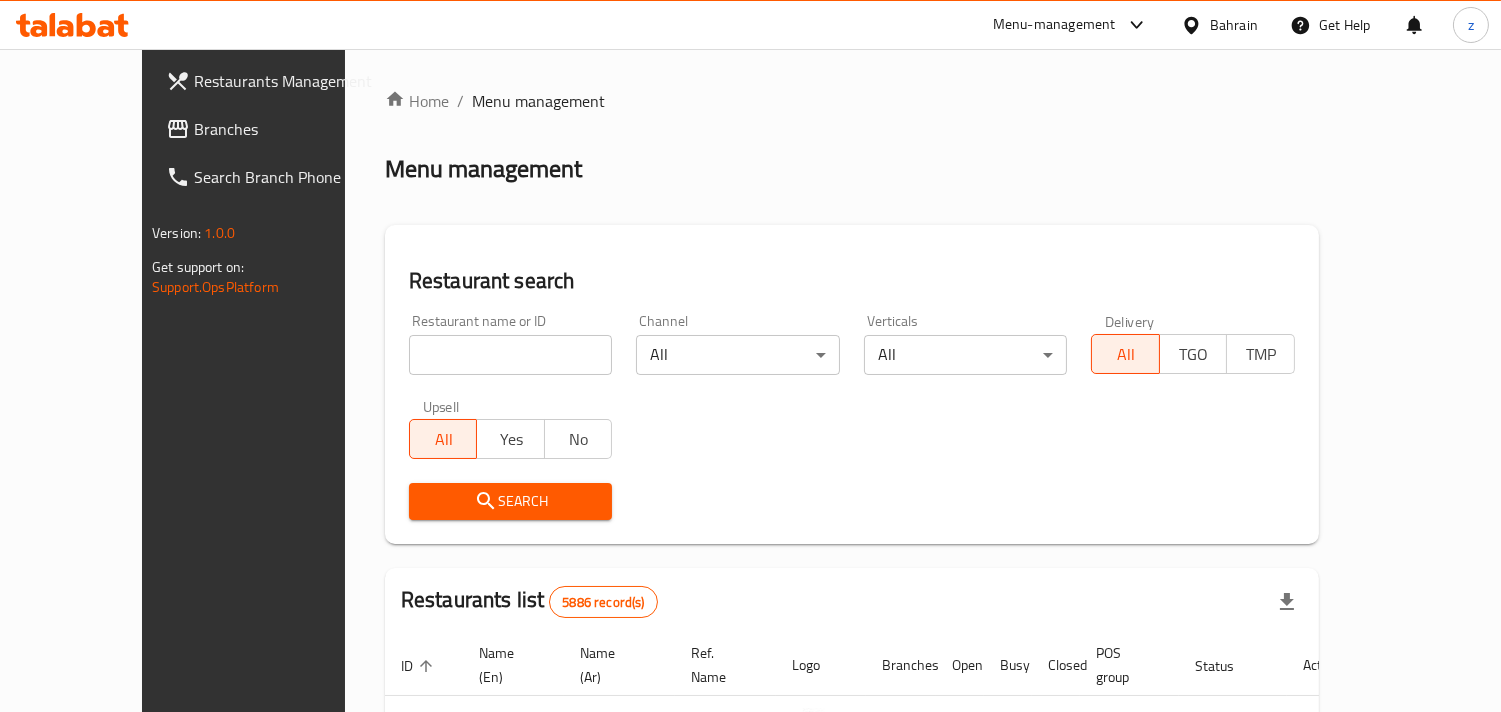 drag, startPoint x: 0, startPoint y: 0, endPoint x: 54, endPoint y: 125, distance: 136.16534 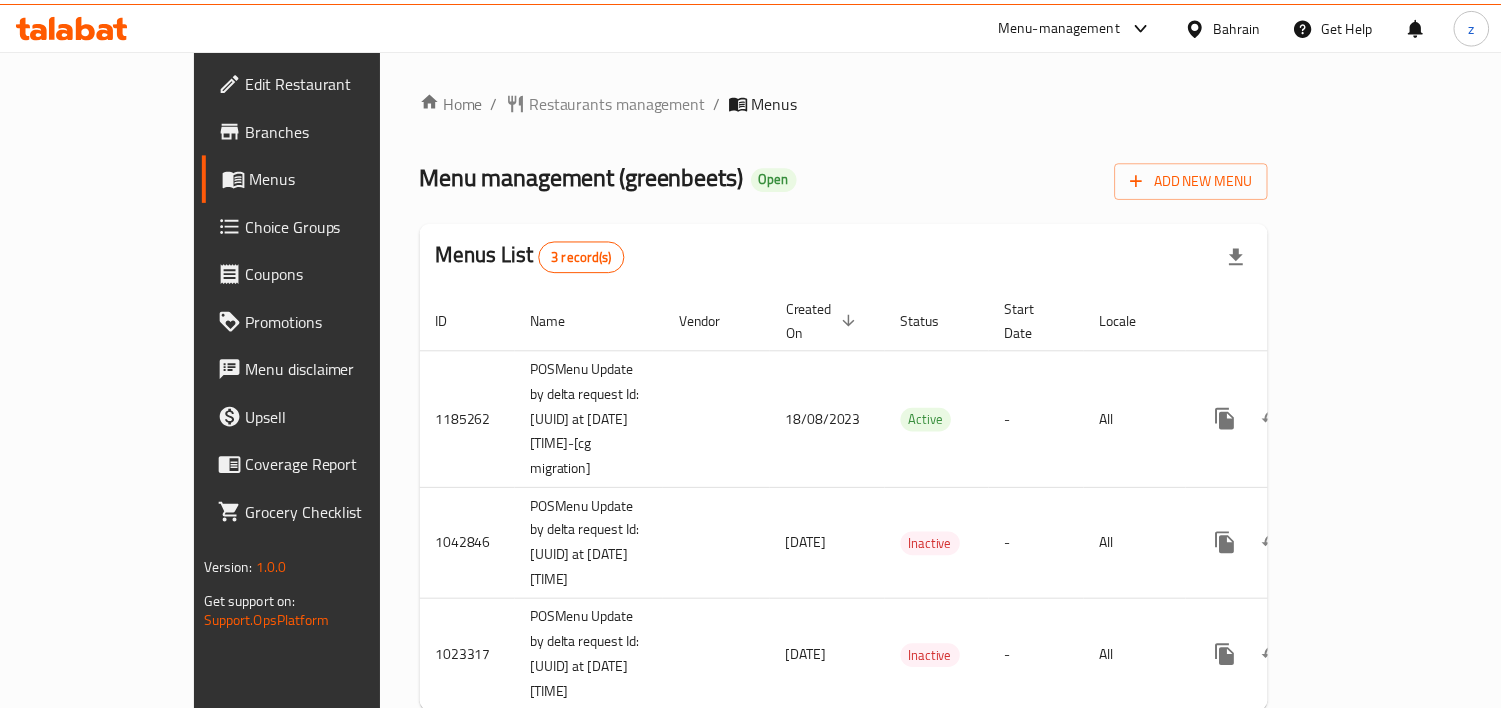 scroll, scrollTop: 0, scrollLeft: 0, axis: both 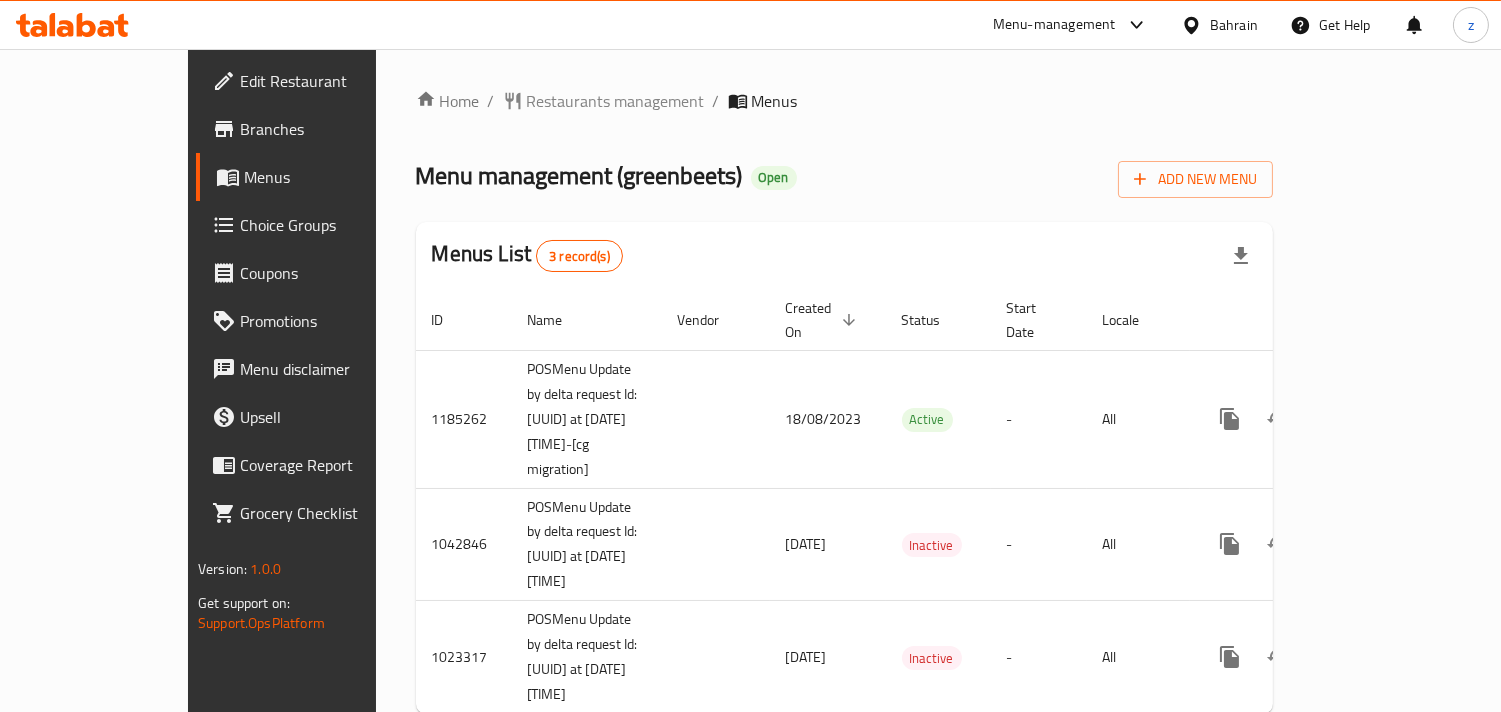 click on "Home / Restaurants management / Menus Menu management ( greenbeets )  Open Add New Menu Menus List   3 record(s) ID Name Vendor Created On sorted descending Status Start Date Locale Actions 1185262 POSMenu Update by delta request Id:ed079413-8c55-48a2-a80b-1268b00cfa5d at 7/10/2023 1:35:03 PM-cg migration 18/08/2023 Active - All 1042846 POSMenu Update by delta request Id:ed079413-8c55-48a2-a80b-1268b00cfa5d at 7/10/2023 1:35:03 PM 16/04/2023 Inactive - All 1023317 POSMenu Update by delta request Id:b7cbd4cf-dfab-452b-8a7e-22ec82f7a302 at 4/12/2023 5:45:31 AM 09/03/2023 Inactive - All" at bounding box center (844, 409) 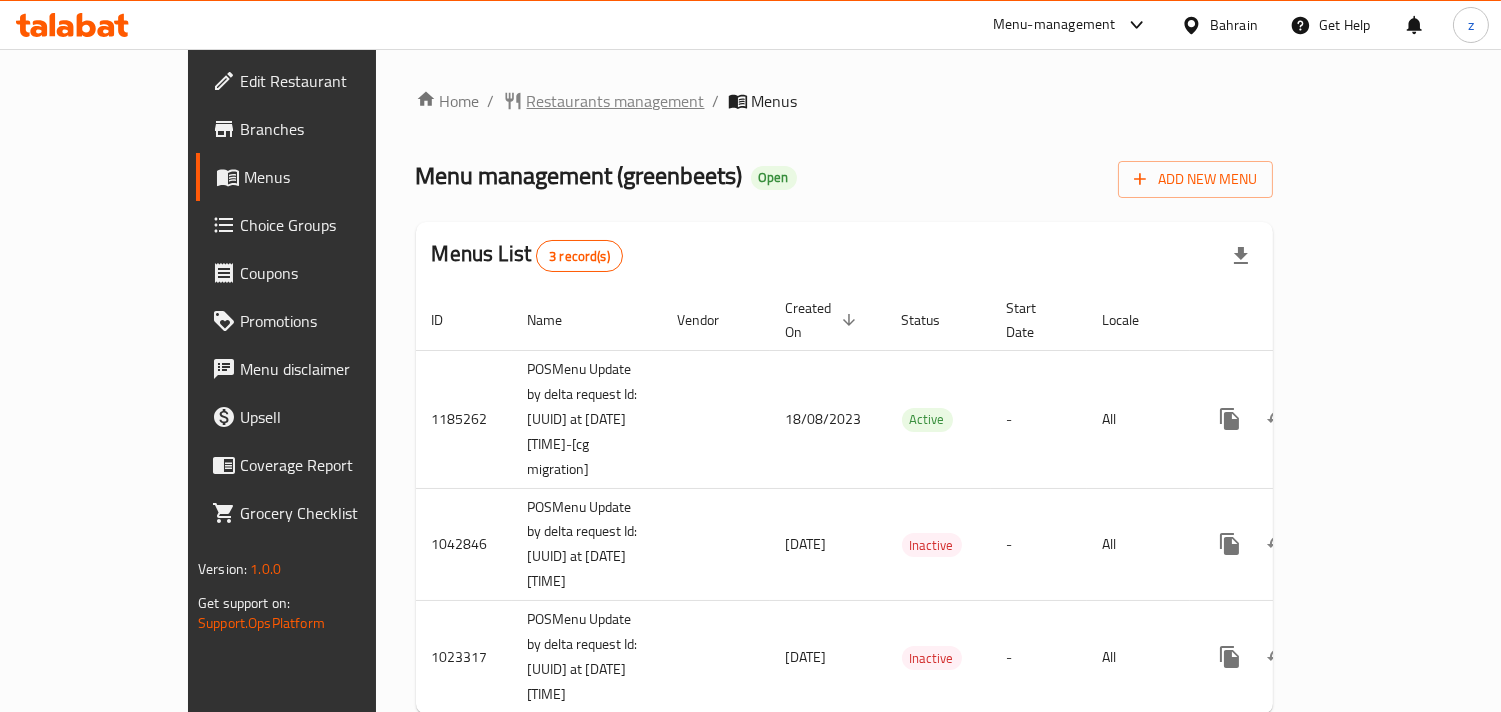 click on "Restaurants management" at bounding box center (616, 101) 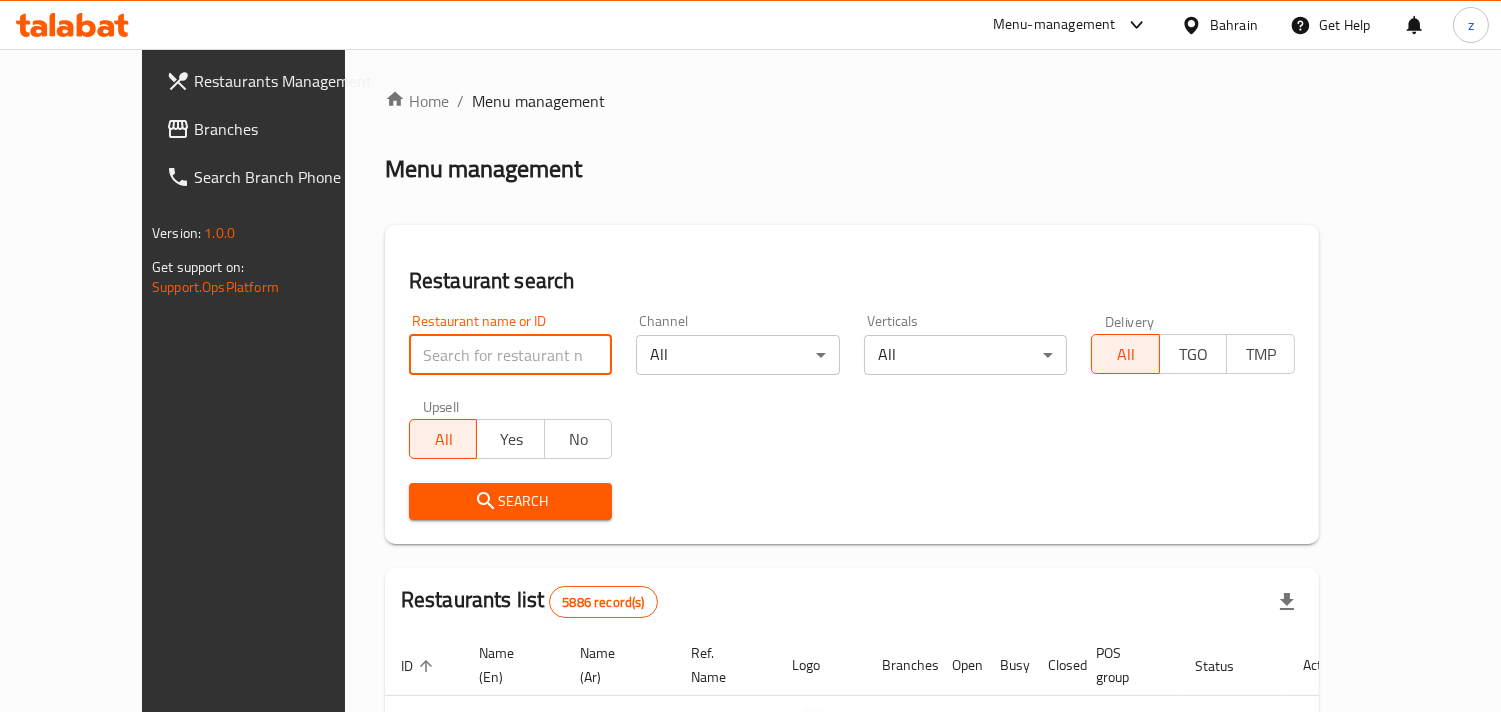 click at bounding box center [511, 355] 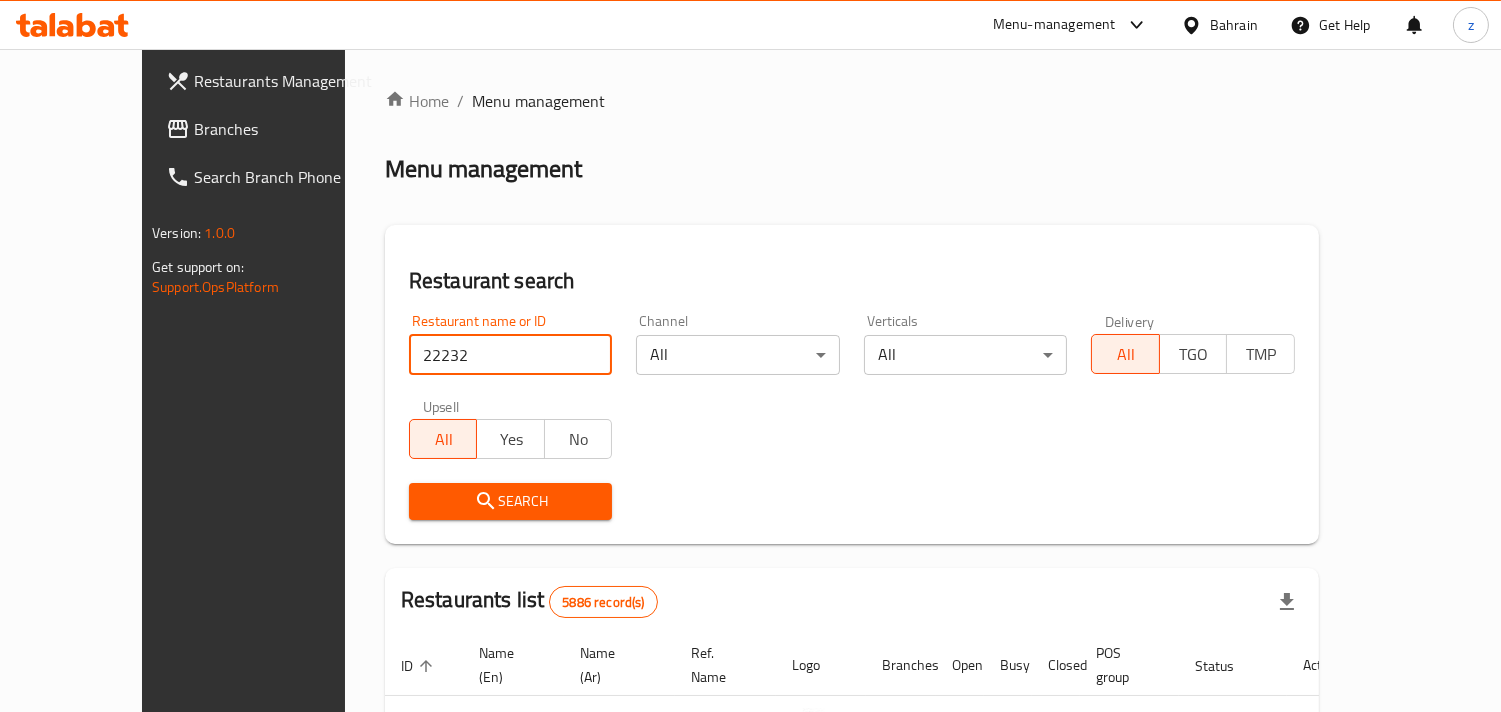 type on "22232" 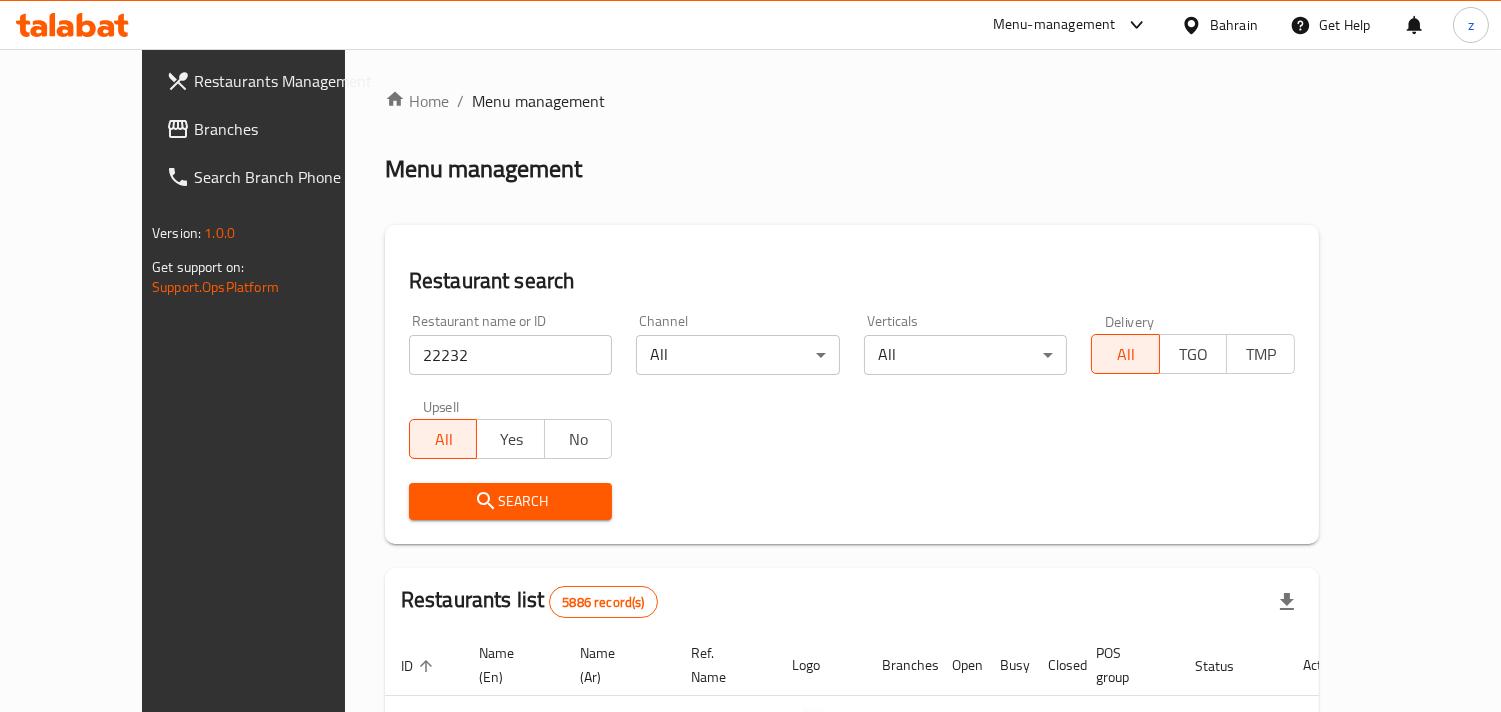 click 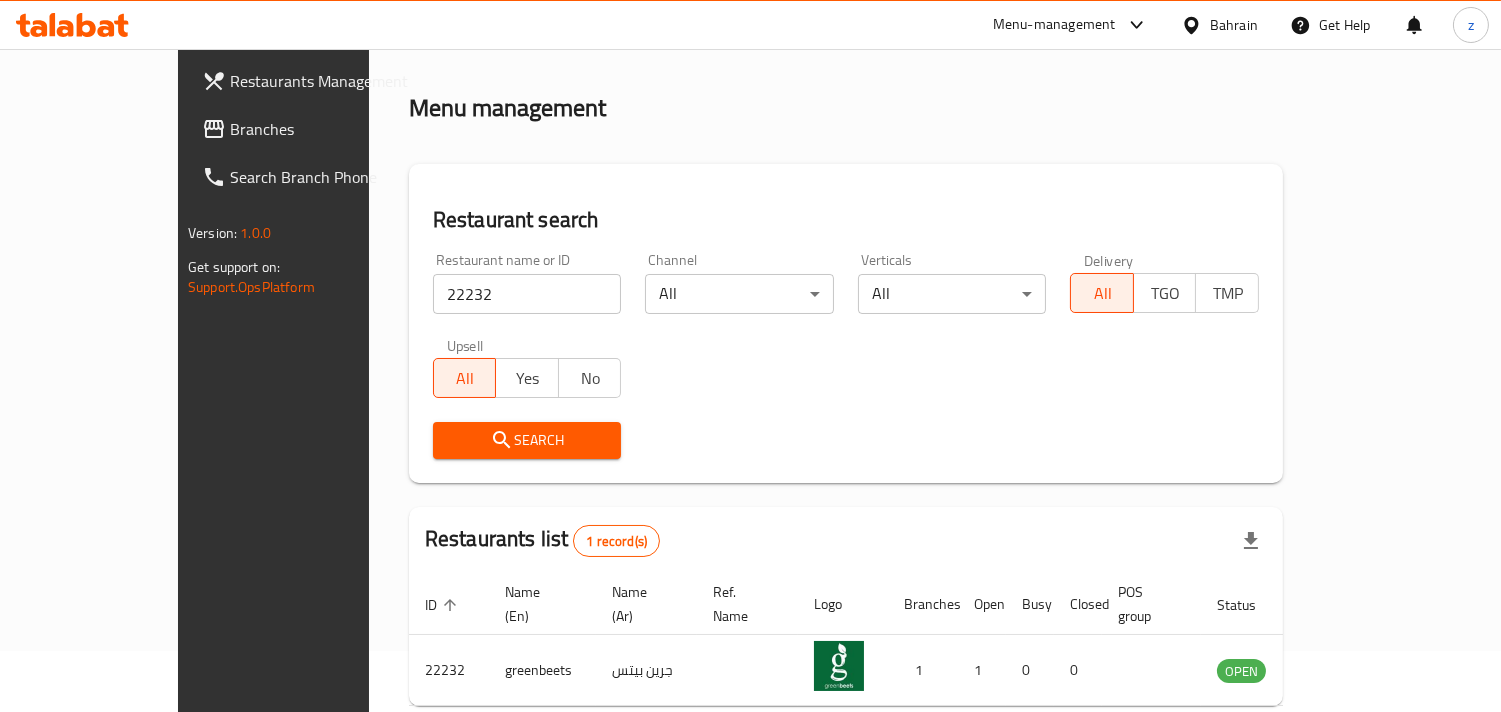 scroll, scrollTop: 0, scrollLeft: 0, axis: both 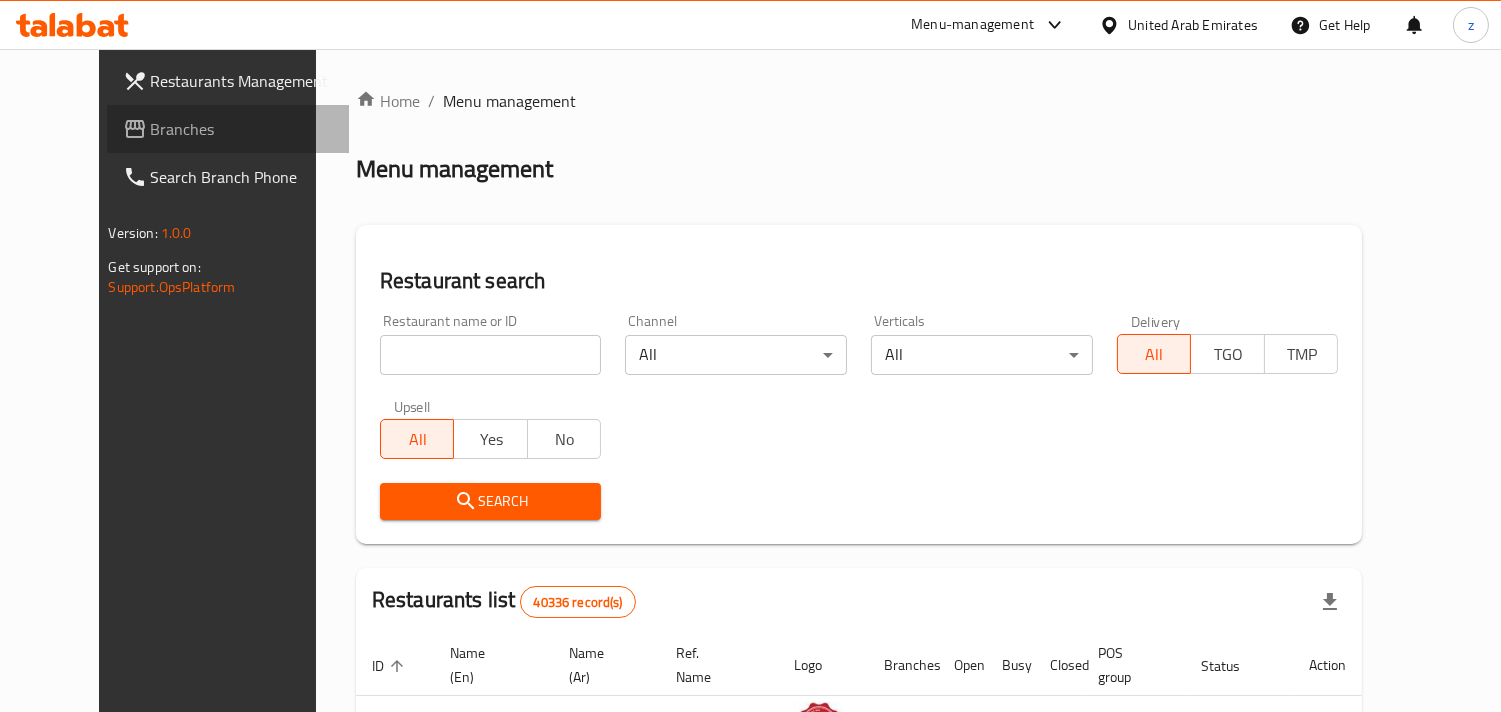 click on "Branches" at bounding box center [242, 129] 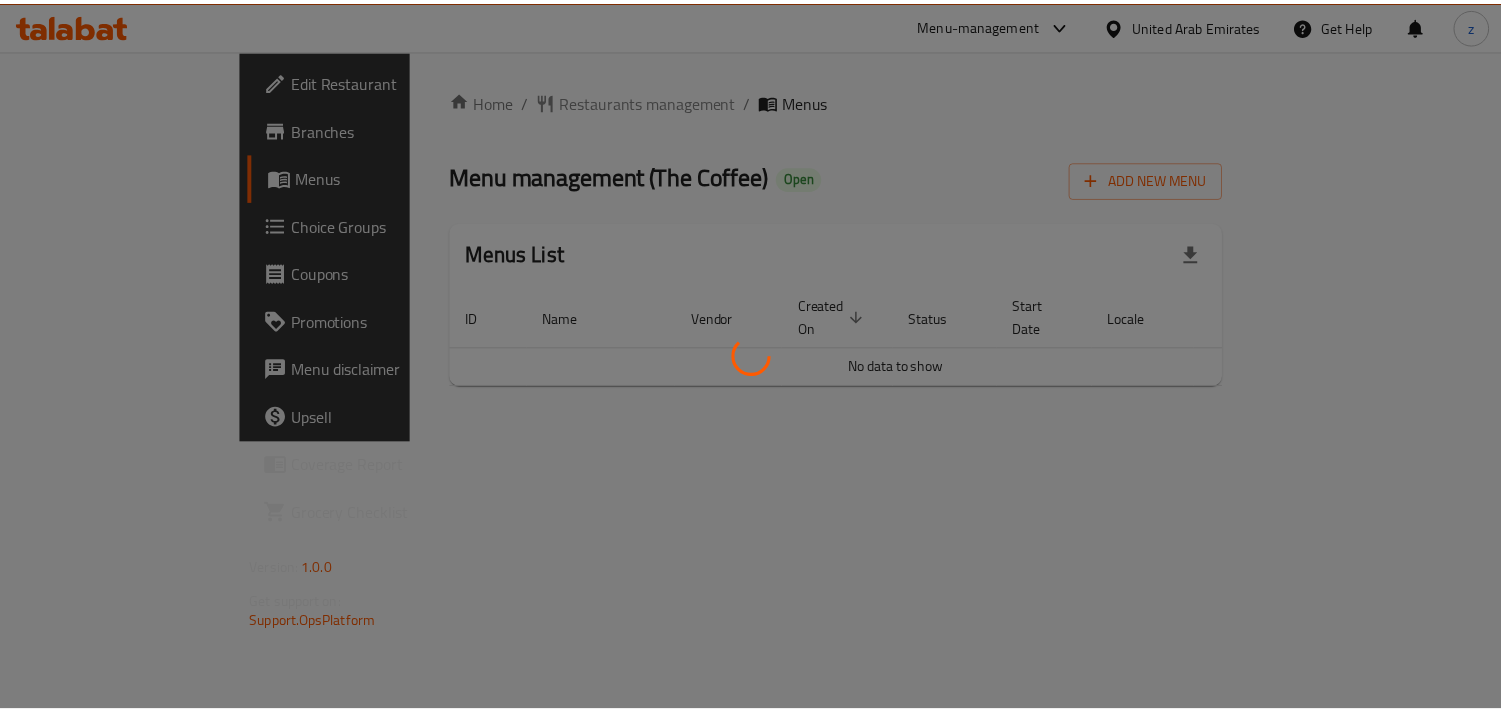 scroll, scrollTop: 0, scrollLeft: 0, axis: both 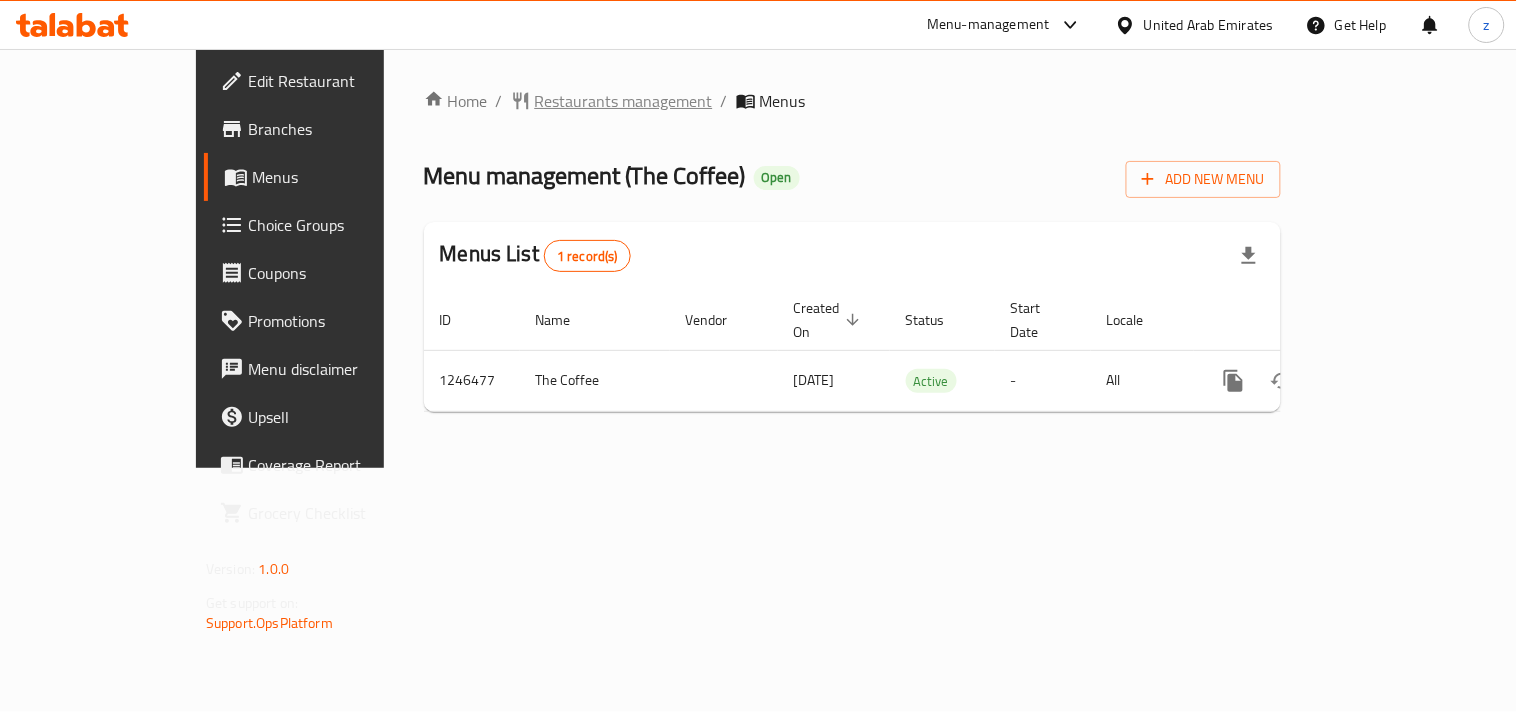click on "Restaurants management" at bounding box center (624, 101) 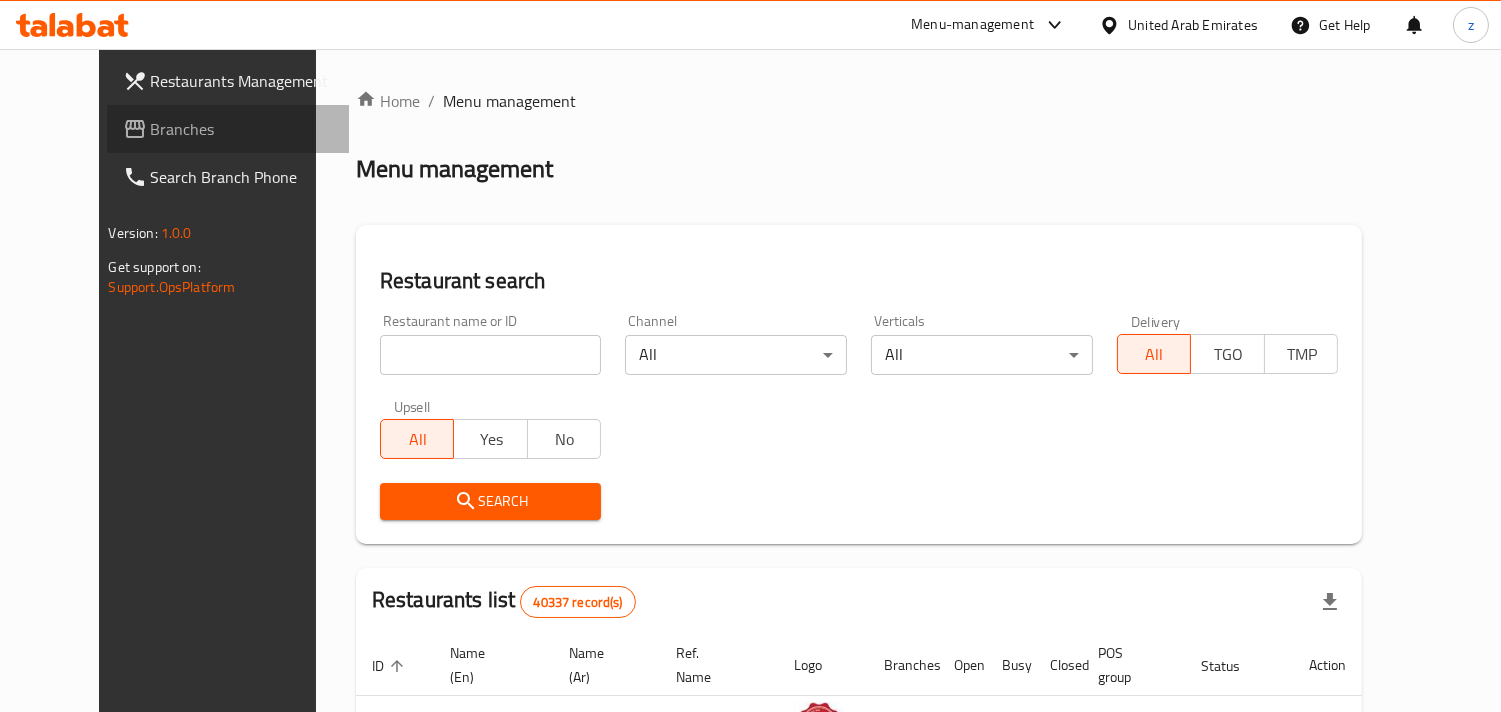 click on "Branches" at bounding box center [242, 129] 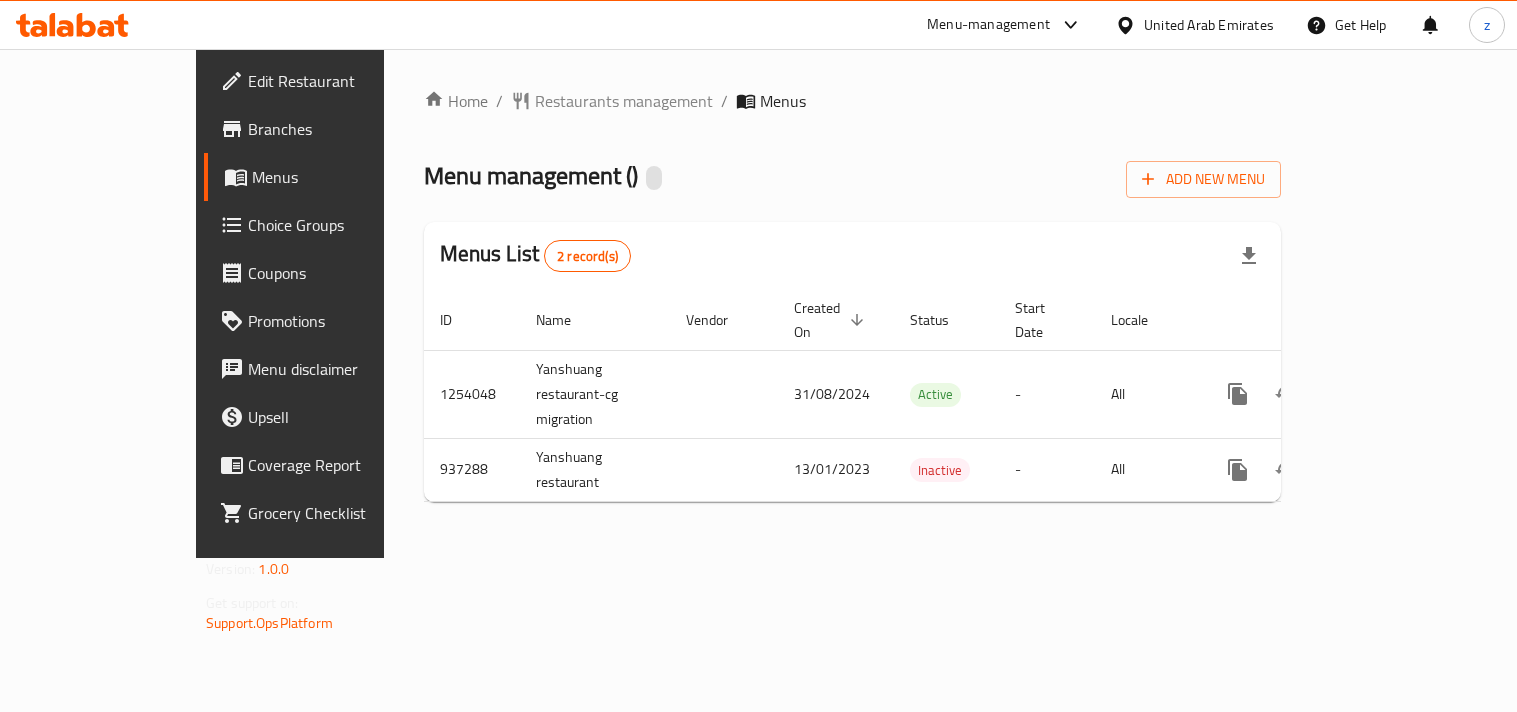 scroll, scrollTop: 0, scrollLeft: 0, axis: both 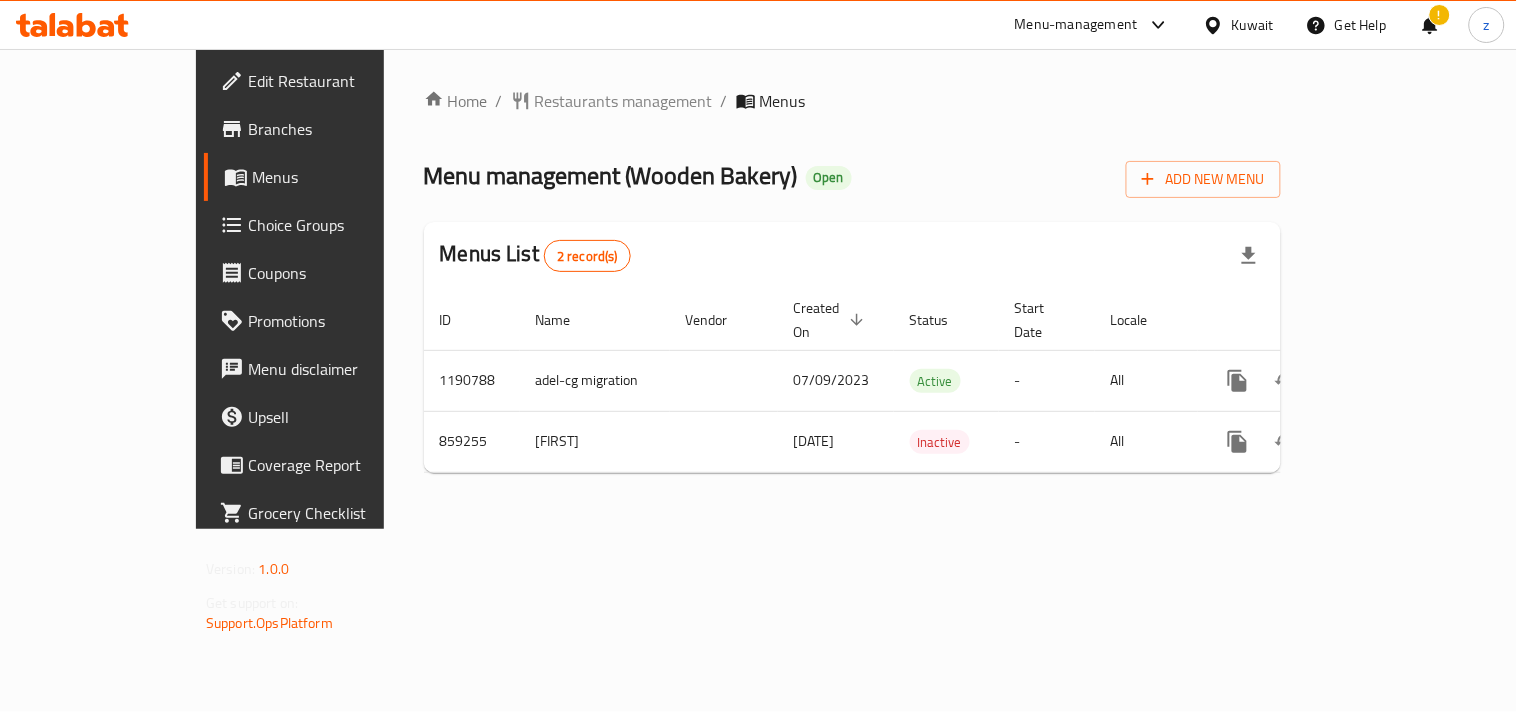 click on "Restaurants management" at bounding box center (624, 101) 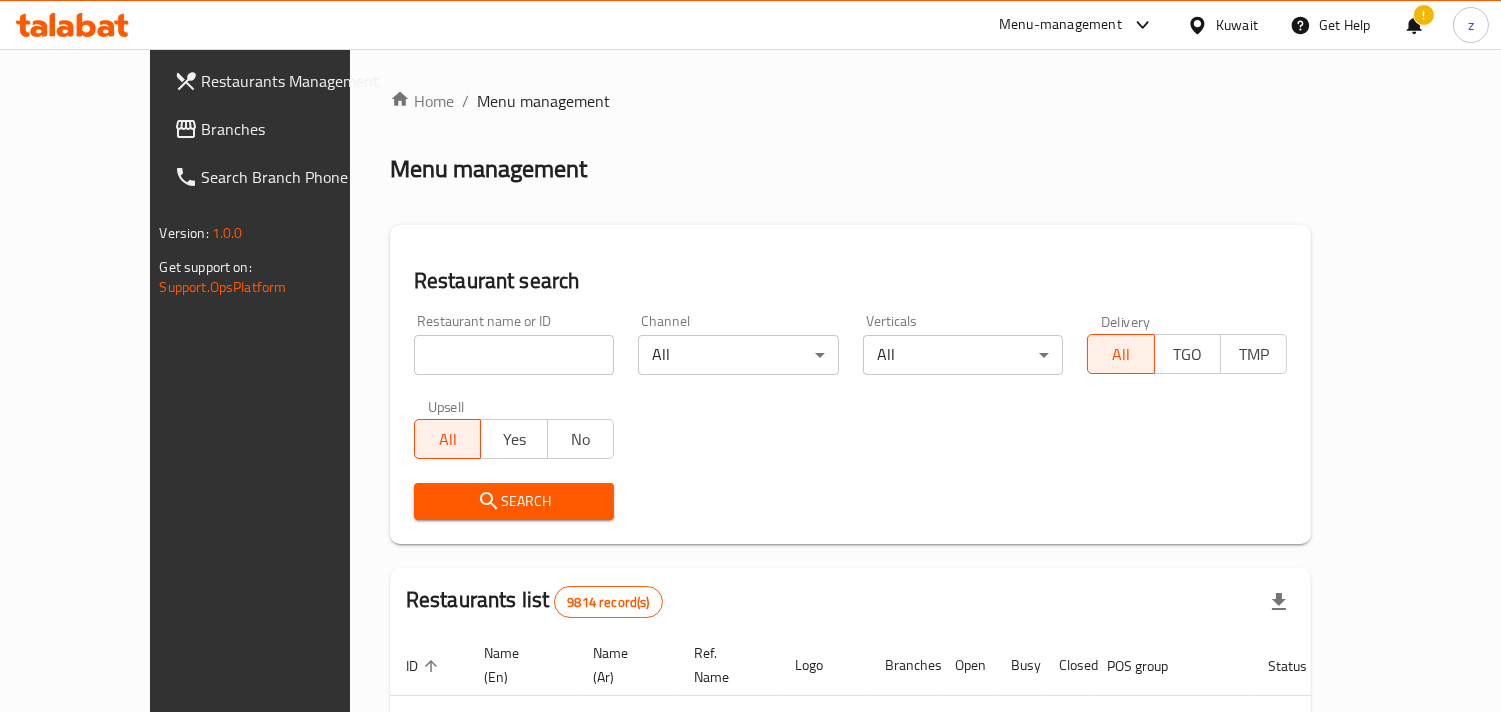 click on "Branches" at bounding box center [293, 129] 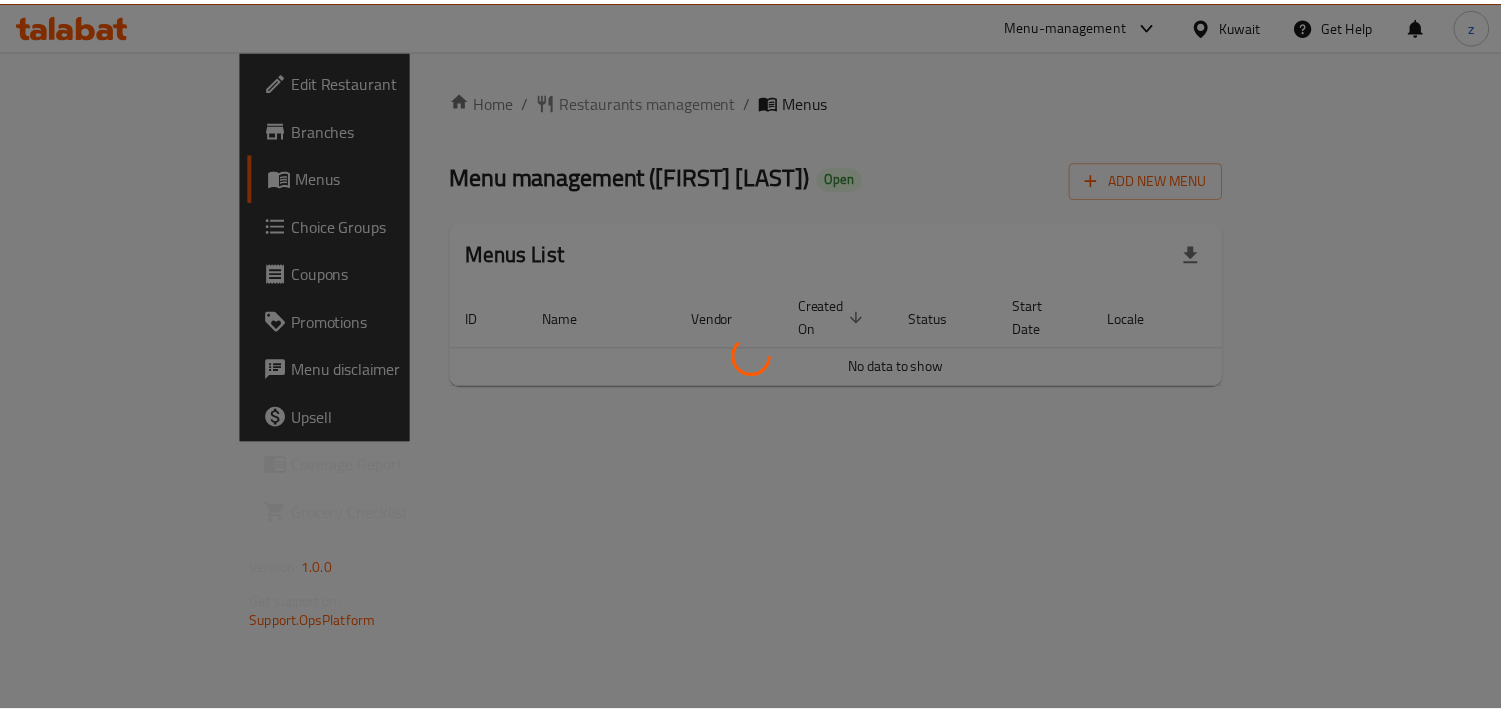 scroll, scrollTop: 0, scrollLeft: 0, axis: both 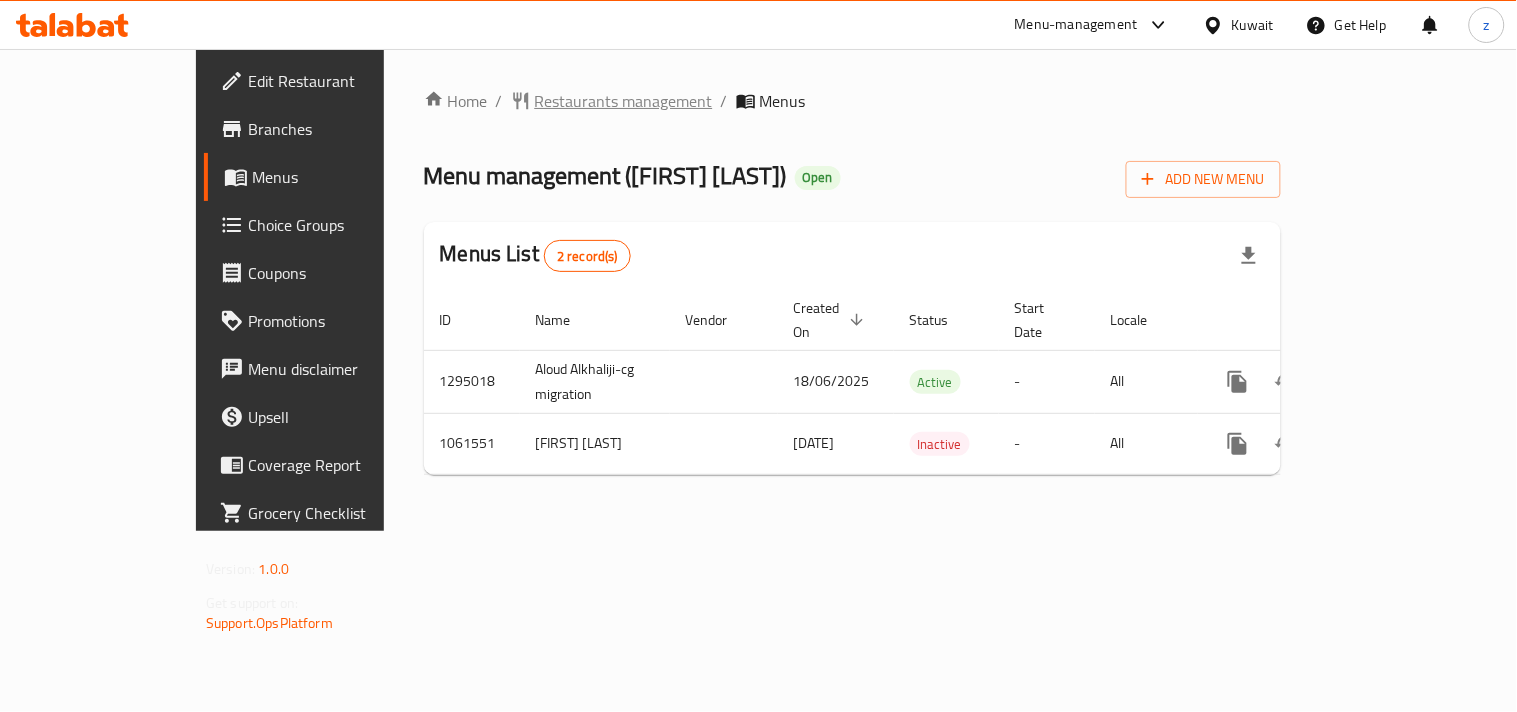 click on "Restaurants management" at bounding box center (624, 101) 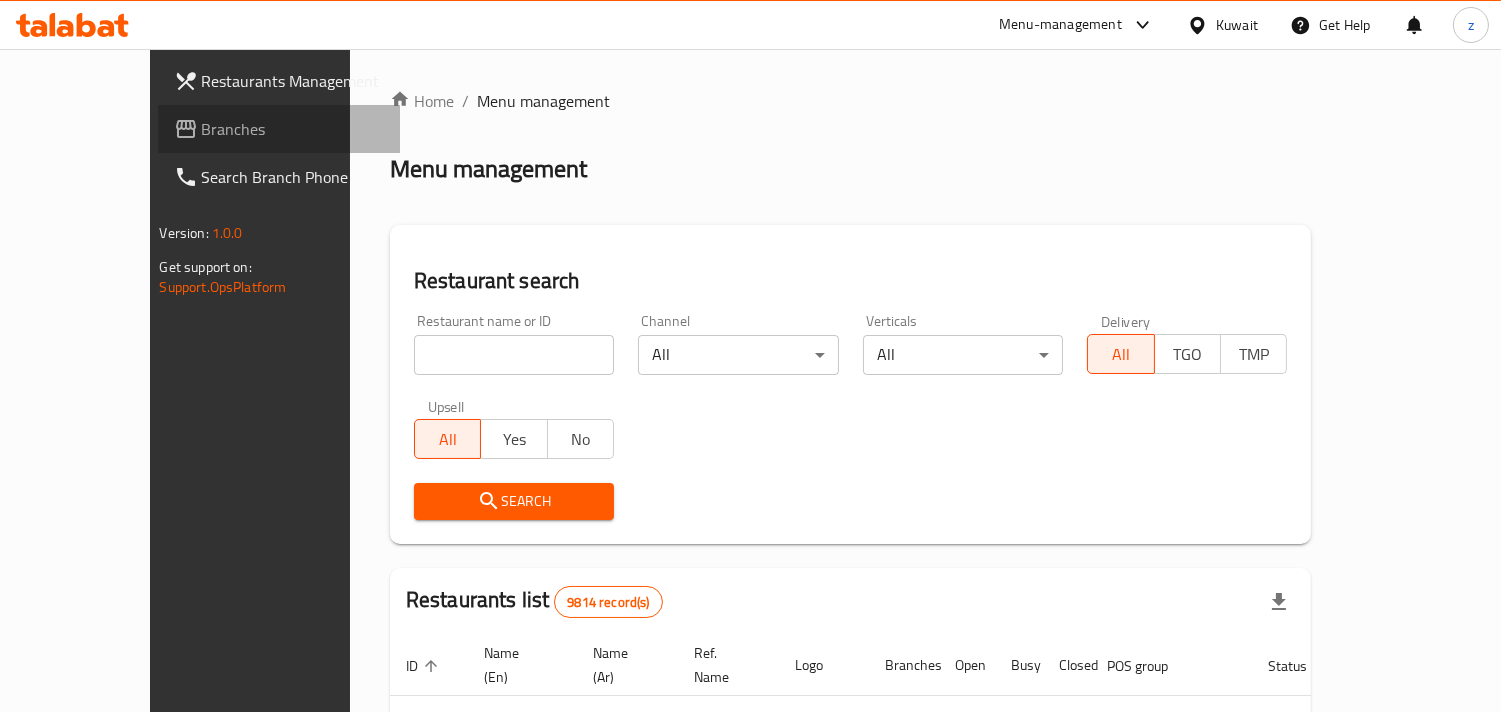 click on "Branches" at bounding box center (293, 129) 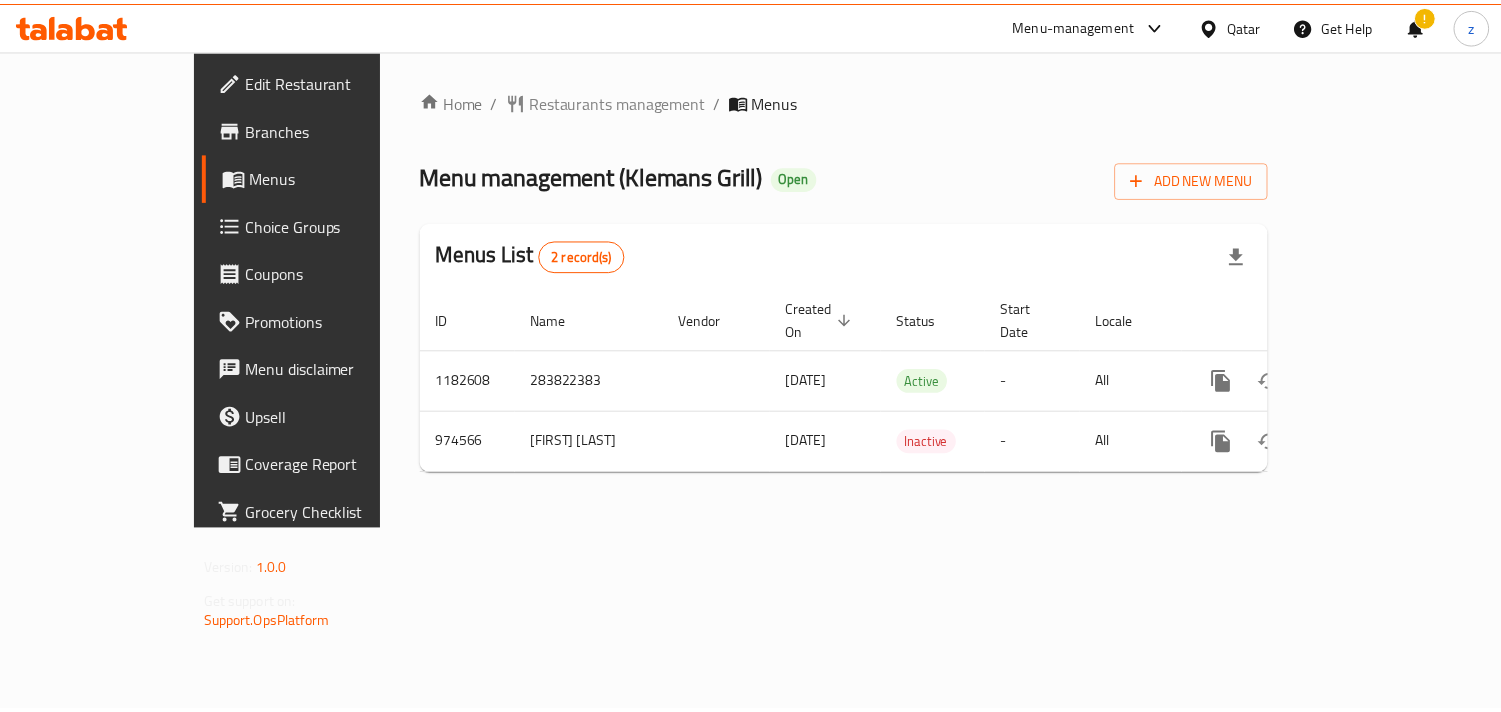 scroll, scrollTop: 0, scrollLeft: 0, axis: both 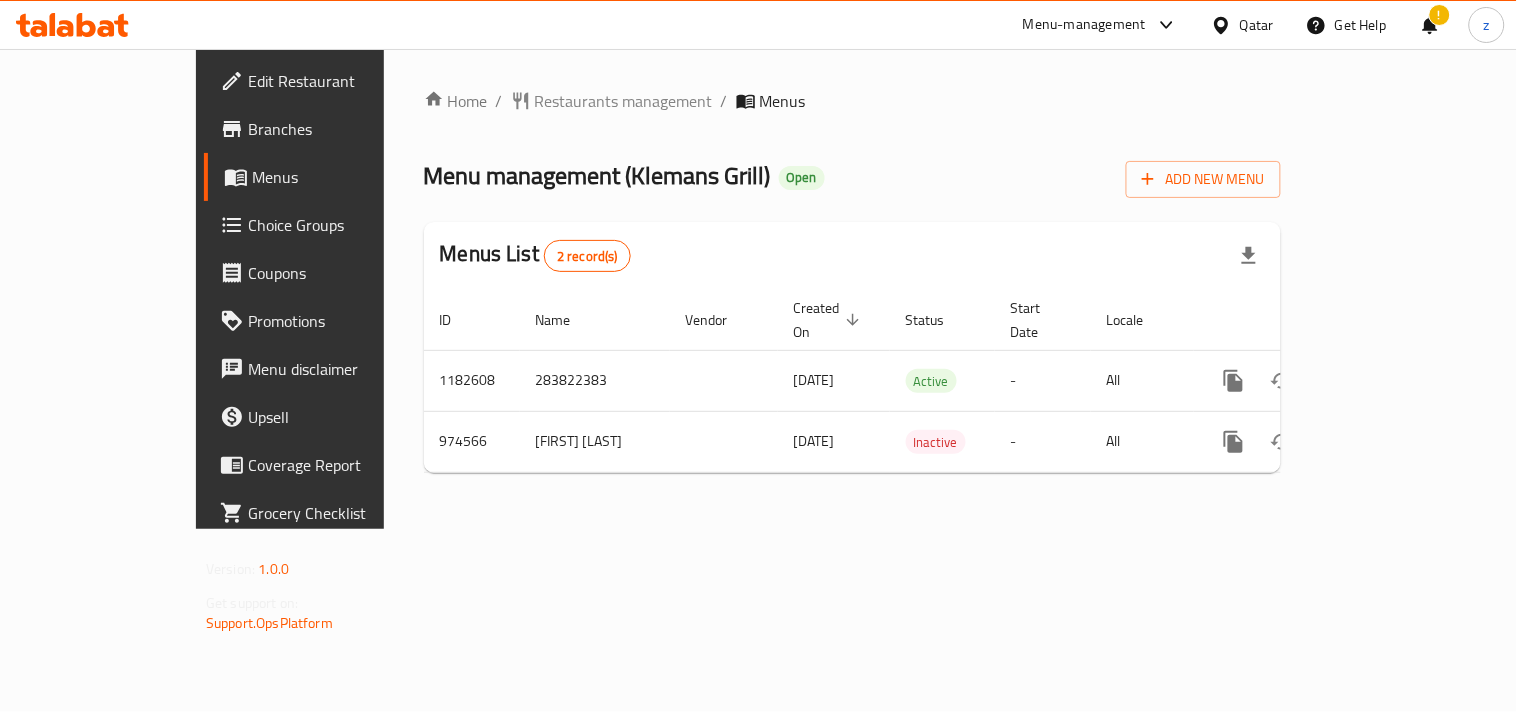 click on "Home / Restaurants management / Menus Menu management ( Klemans Grill )  Open Add New Menu Menus List   2 record(s) ID Name Vendor Created On sorted descending Status Start Date Locale Actions 1182608 283822383 07/08/2023 Active - All 974566 Mahmoud Hakeem 05/02/2023 Inactive - All" at bounding box center (852, 289) 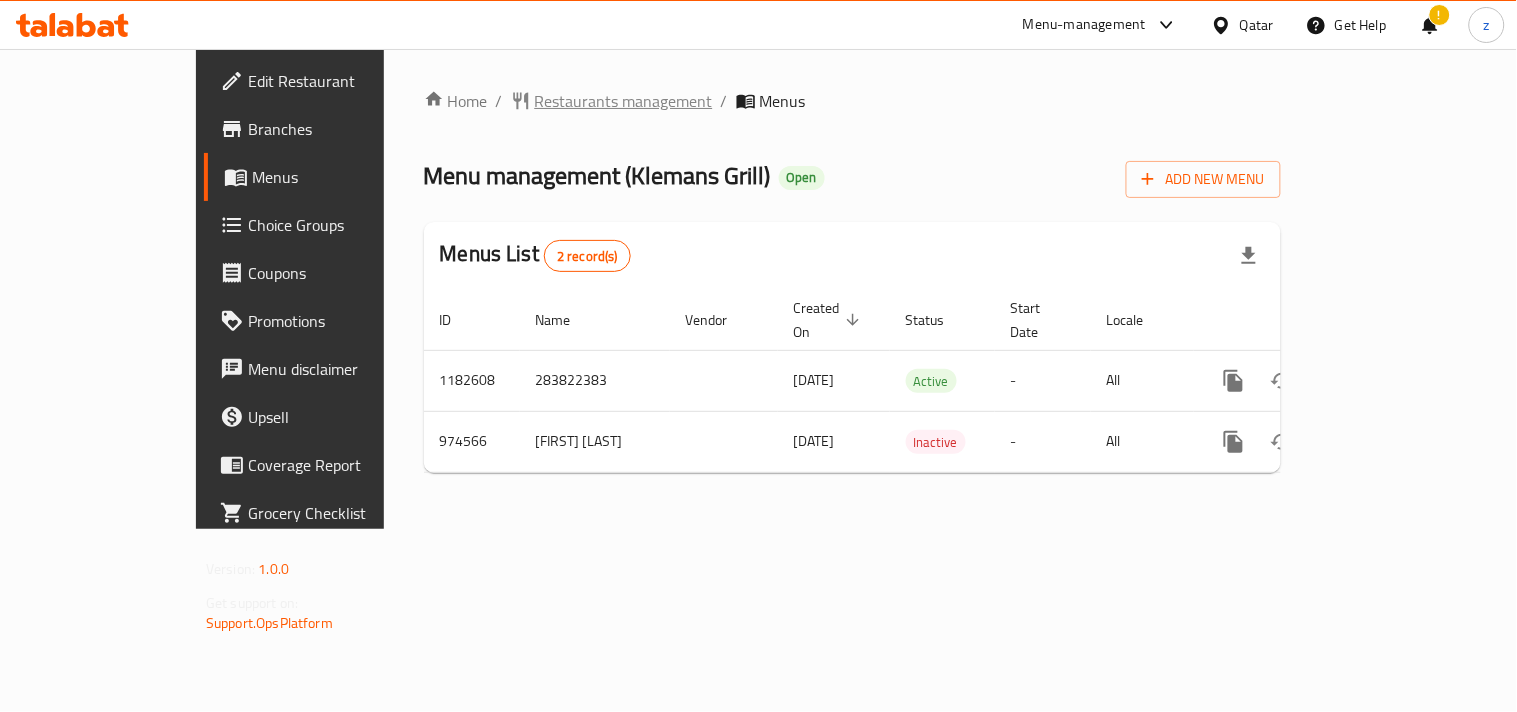 click on "Restaurants management" at bounding box center (624, 101) 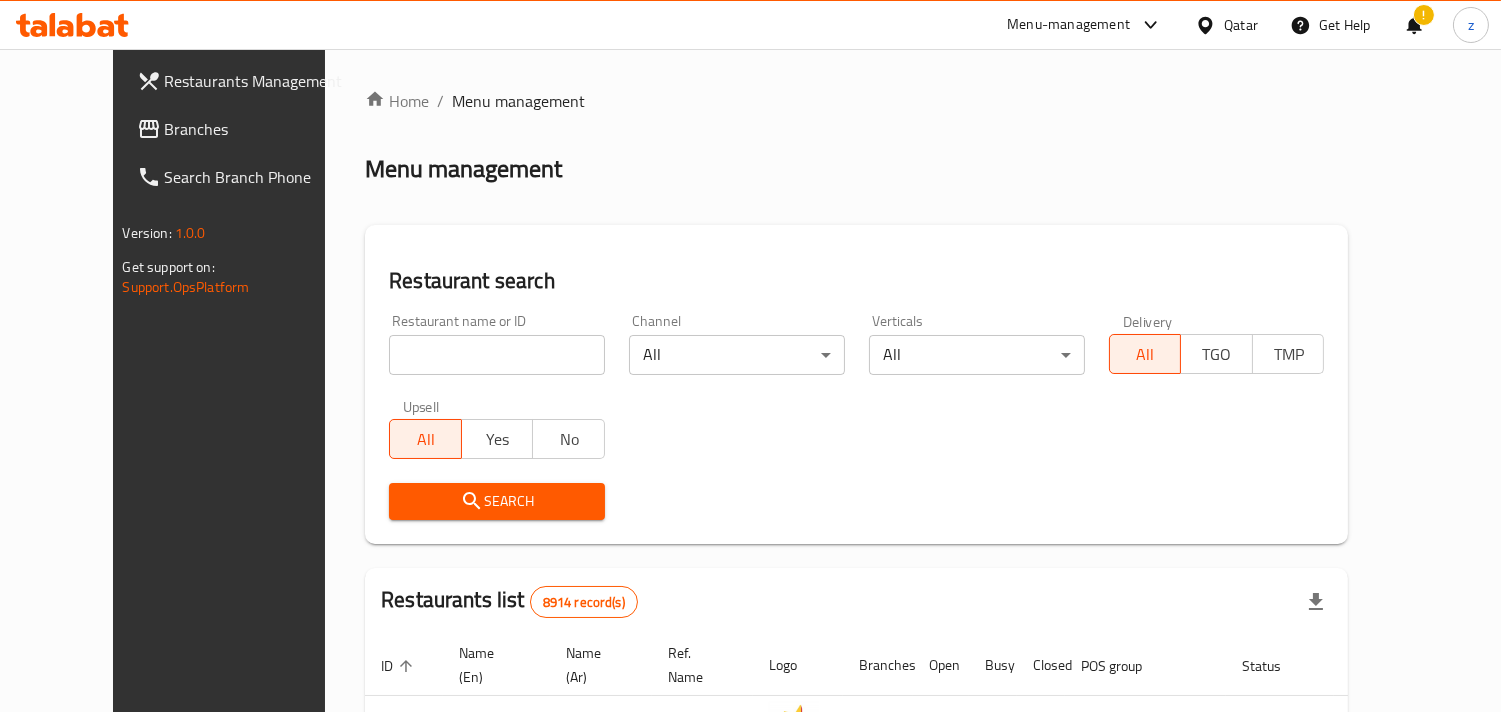 click on "Branches" at bounding box center [256, 129] 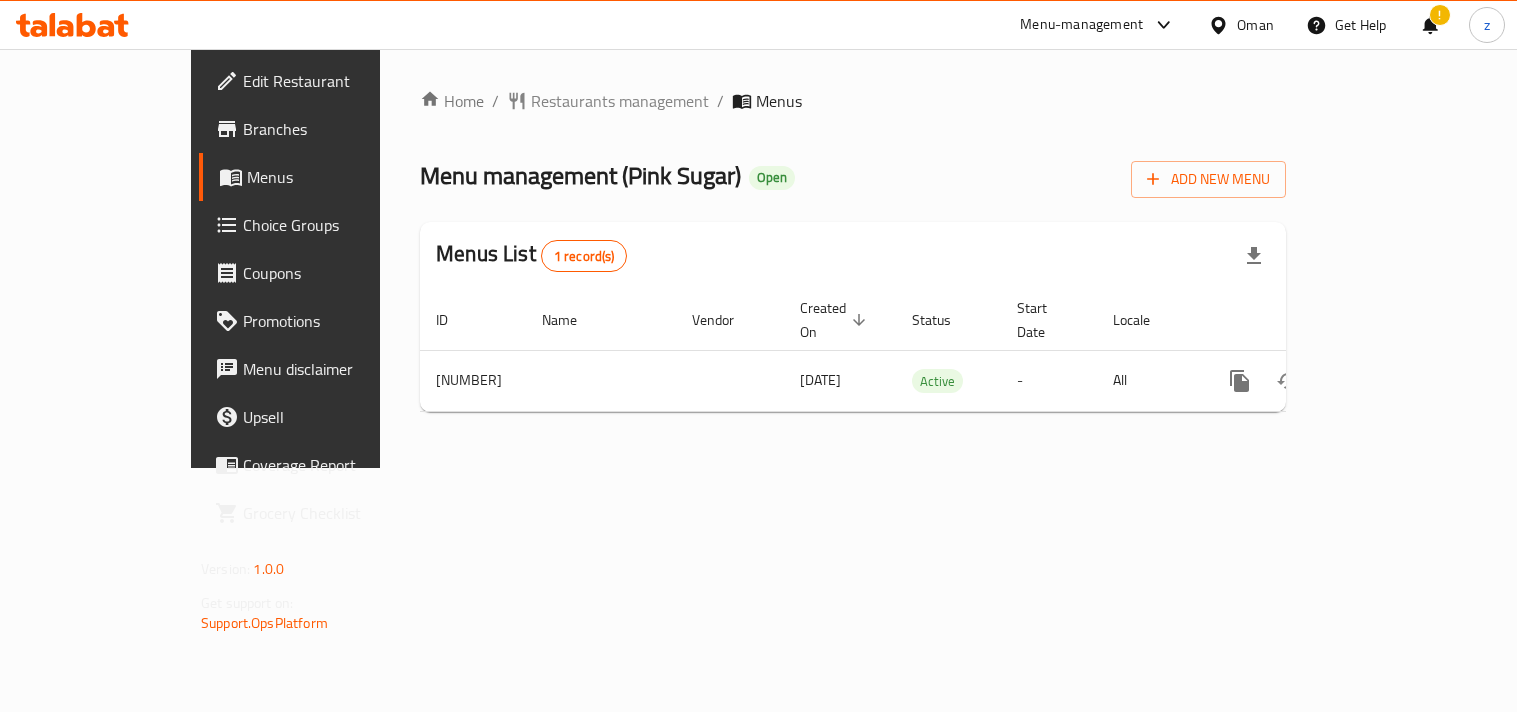 click on "Restaurants management" at bounding box center (620, 101) 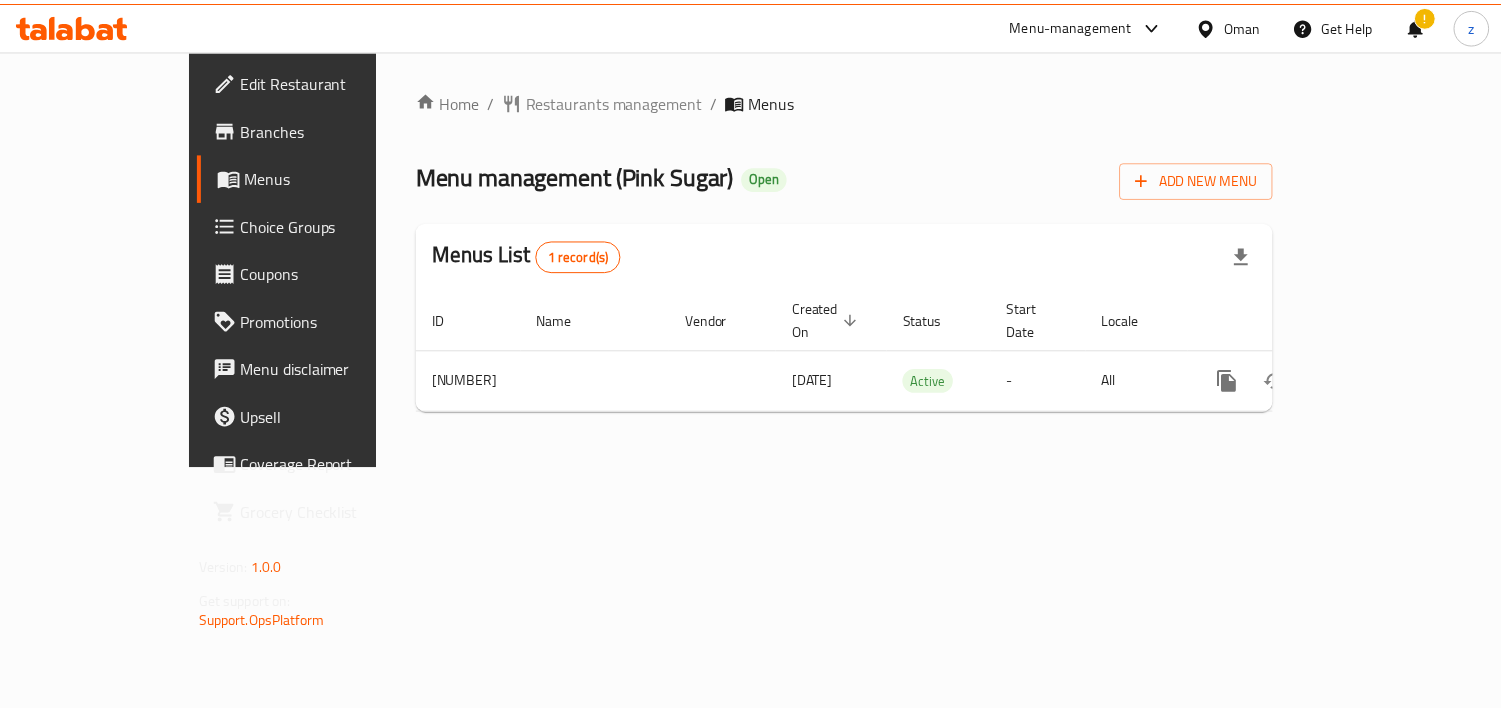 scroll, scrollTop: 0, scrollLeft: 0, axis: both 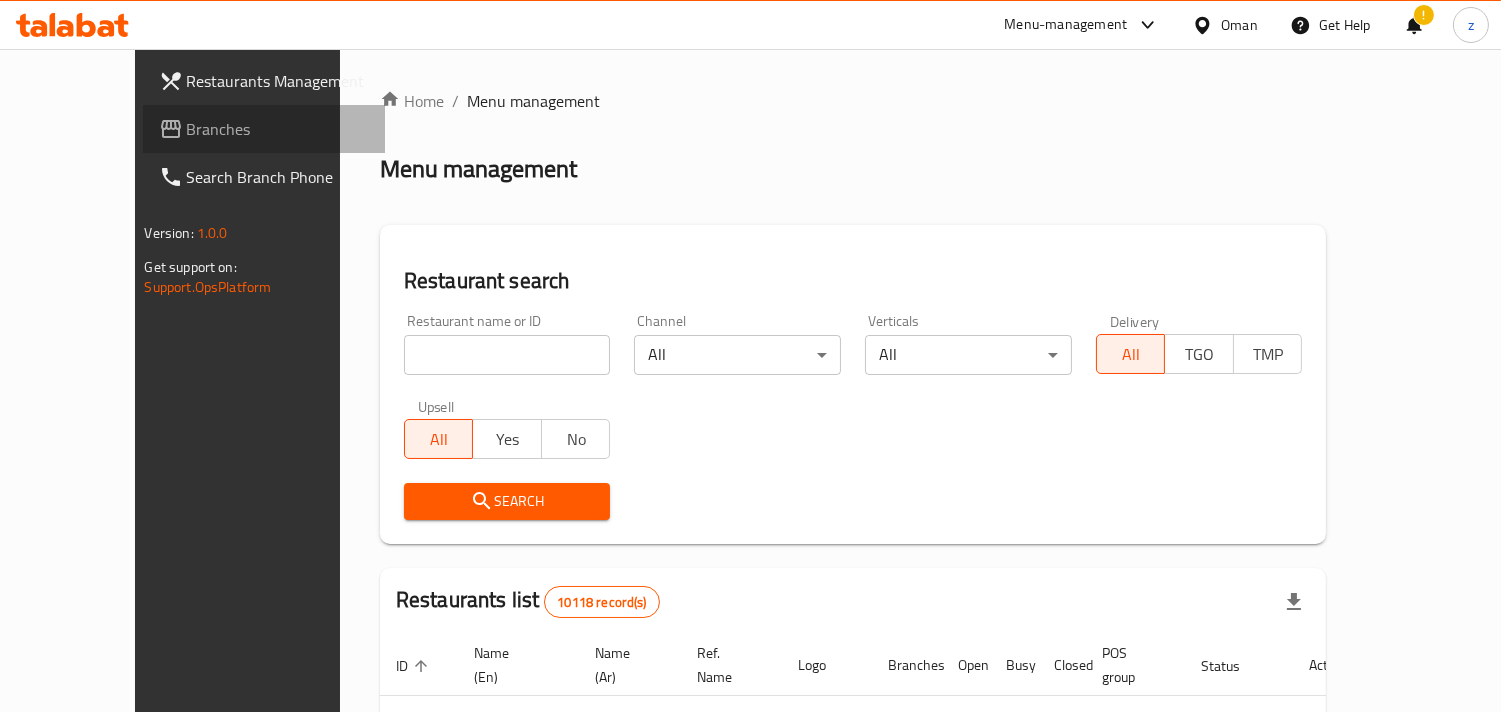 click on "Branches" at bounding box center [278, 129] 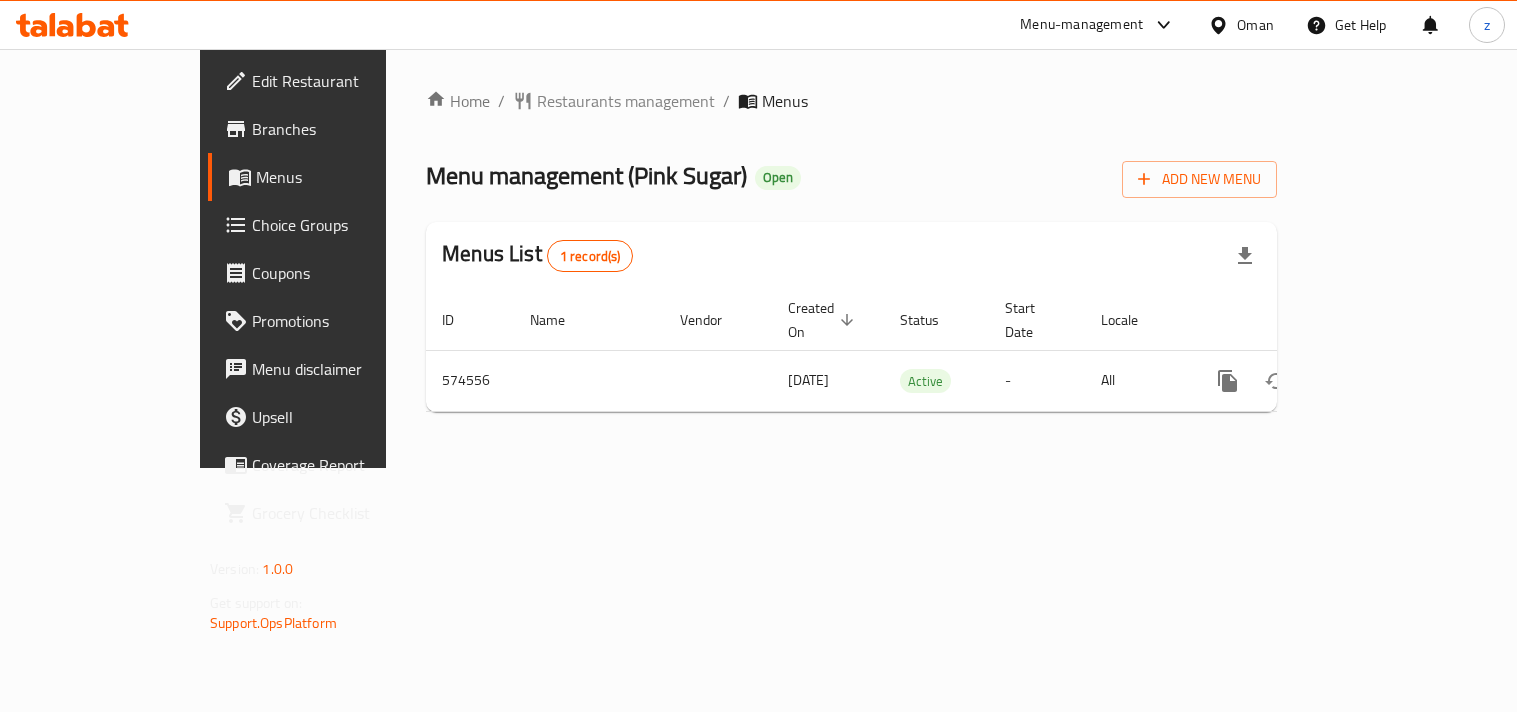 scroll, scrollTop: 0, scrollLeft: 0, axis: both 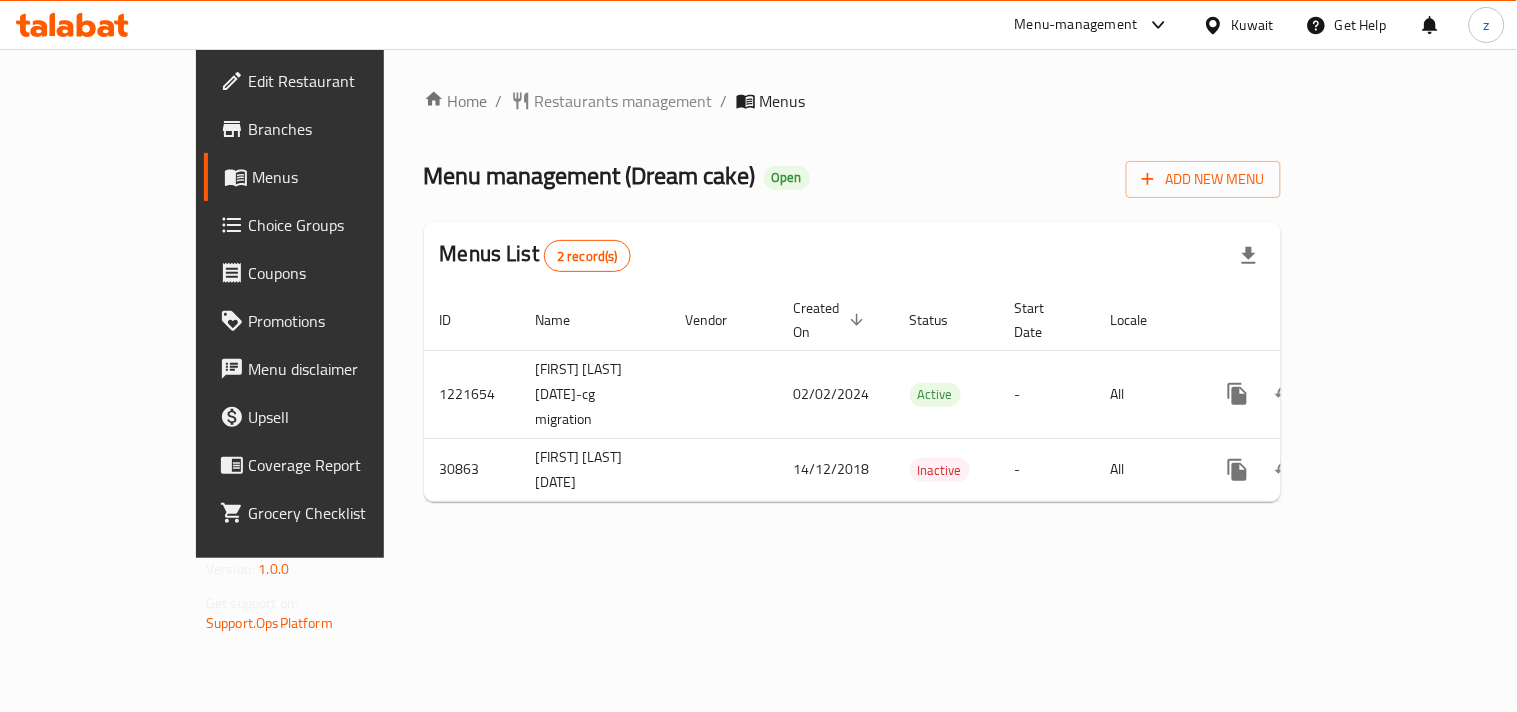 click on "Choice Groups" at bounding box center (326, 225) 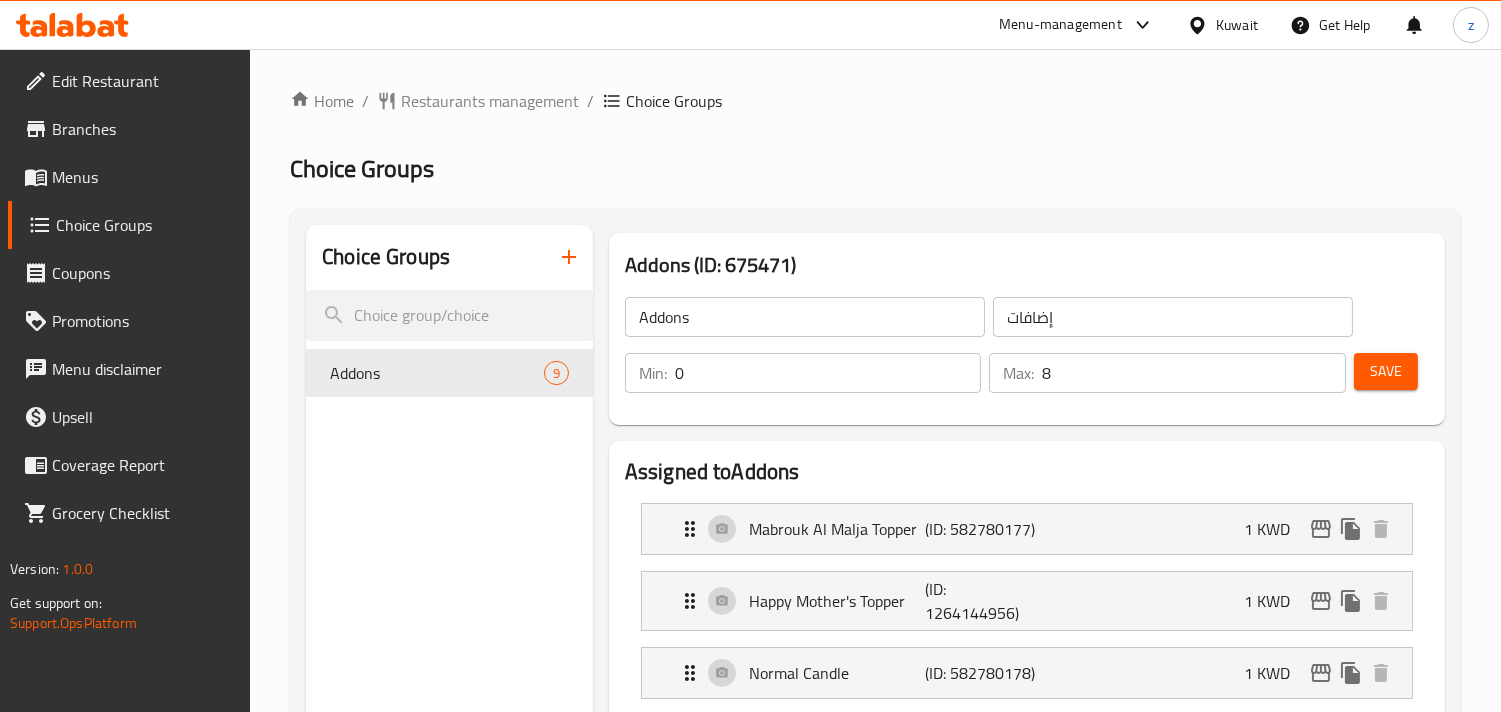scroll, scrollTop: 555, scrollLeft: 0, axis: vertical 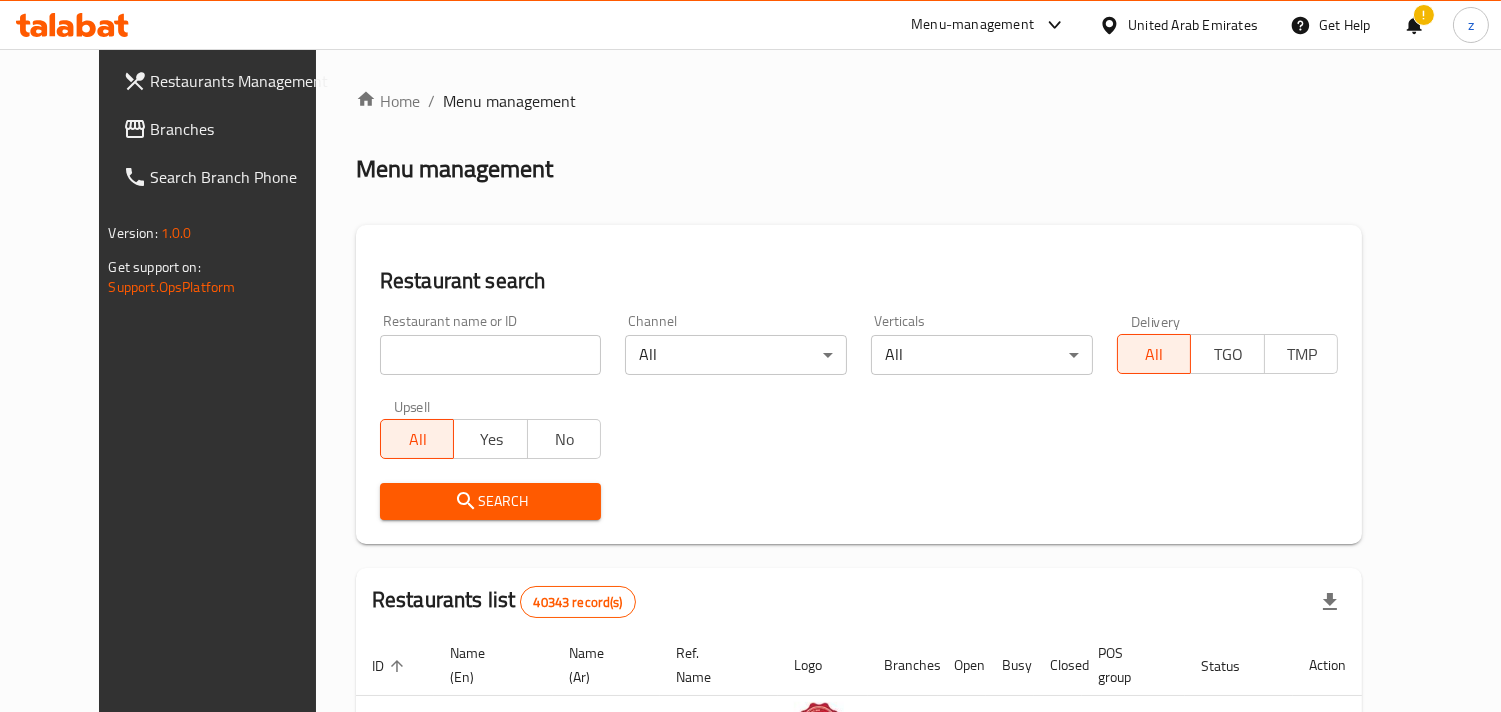 click on "Branches" at bounding box center [242, 129] 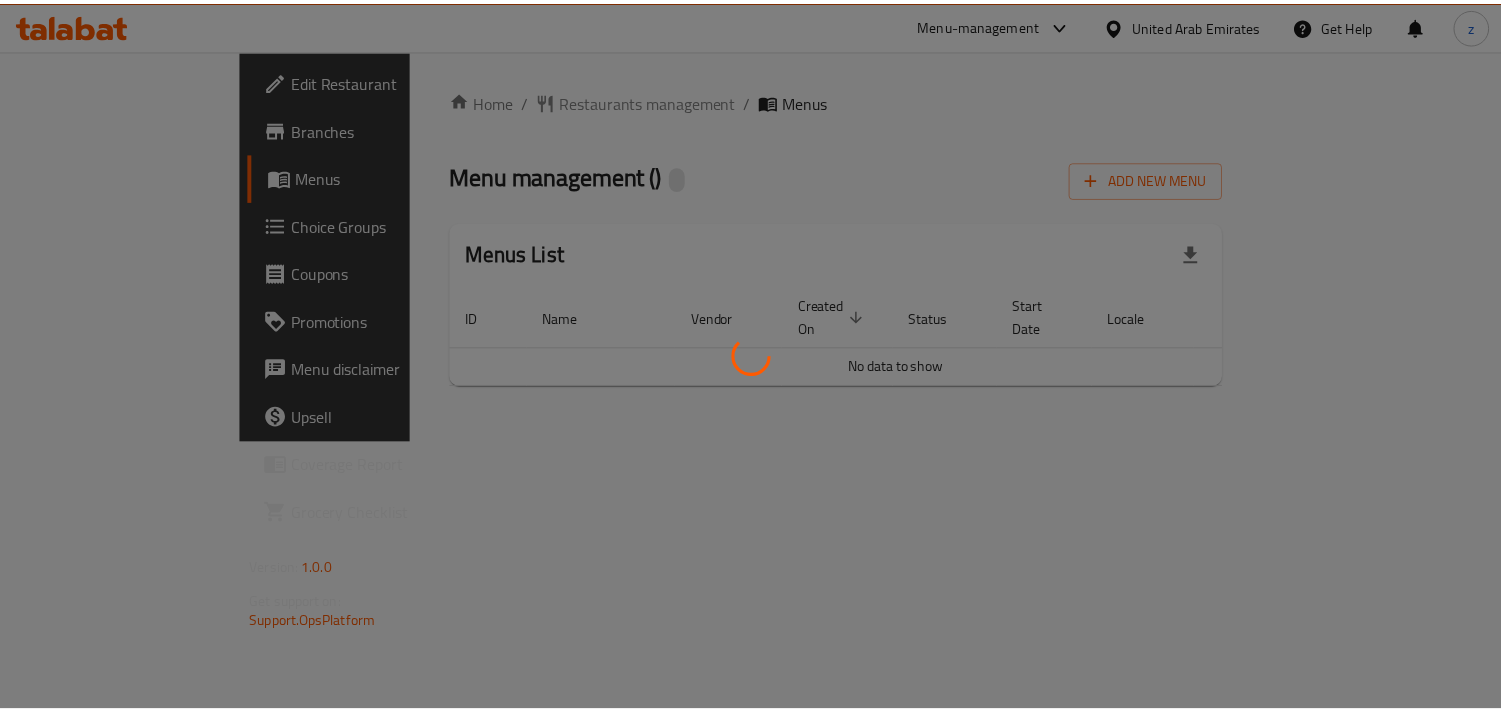 scroll, scrollTop: 0, scrollLeft: 0, axis: both 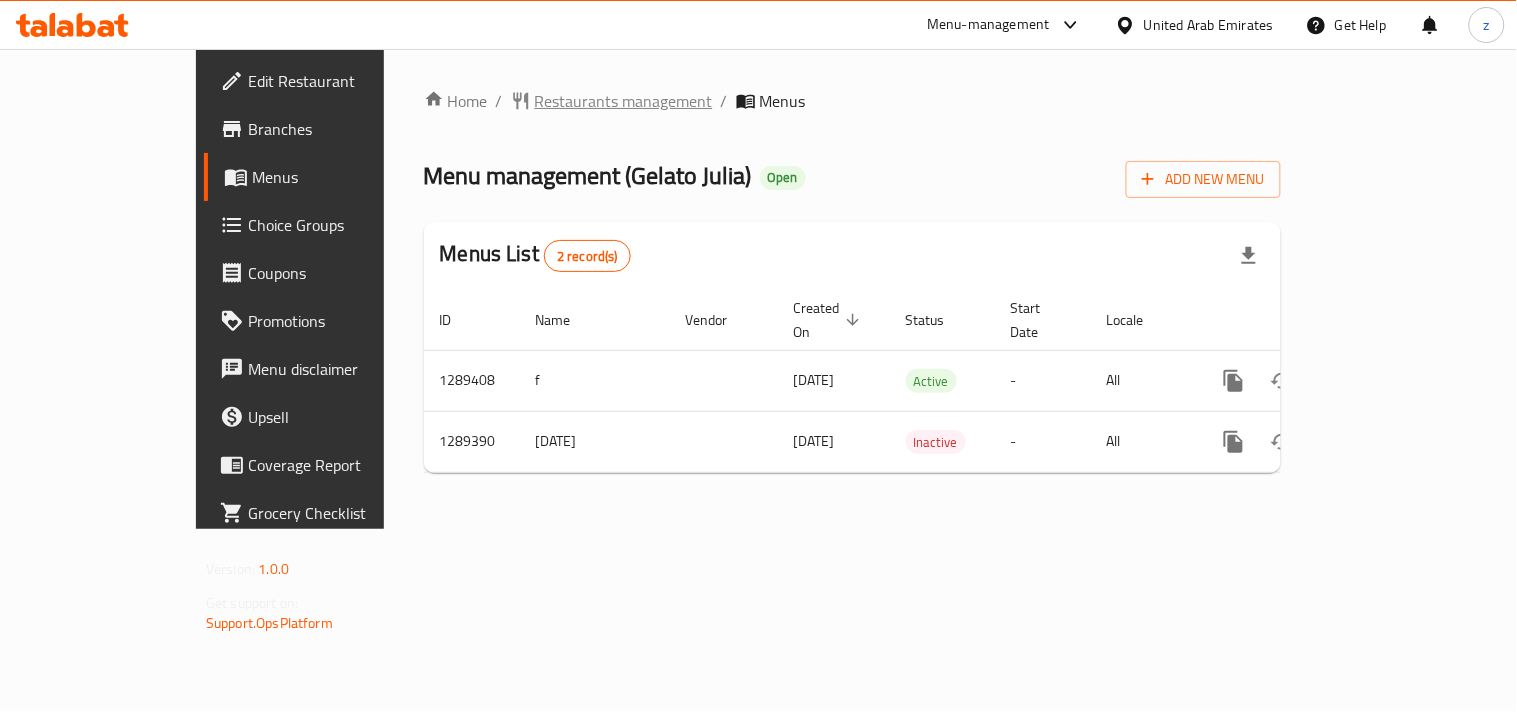 click on "Restaurants management" at bounding box center (624, 101) 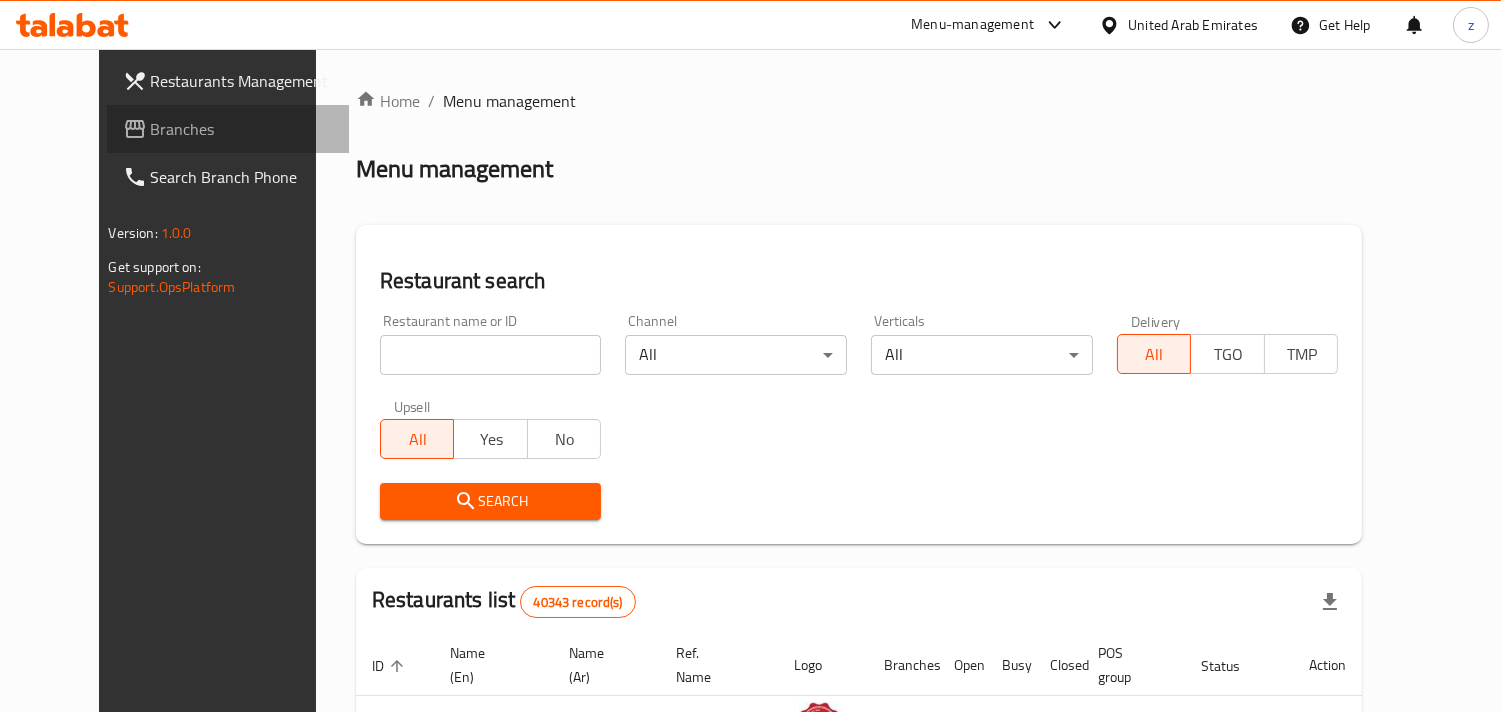 click on "Branches" at bounding box center (242, 129) 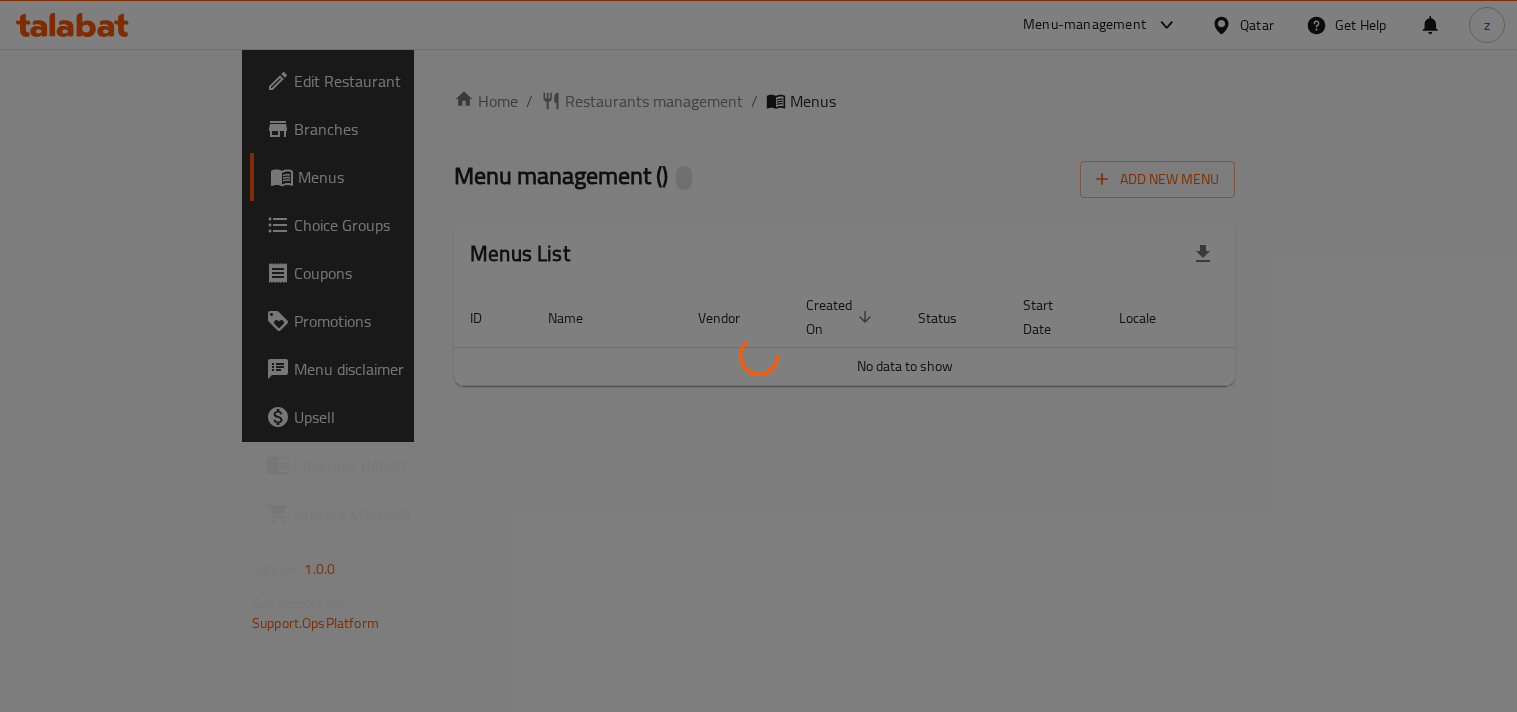 scroll, scrollTop: 0, scrollLeft: 0, axis: both 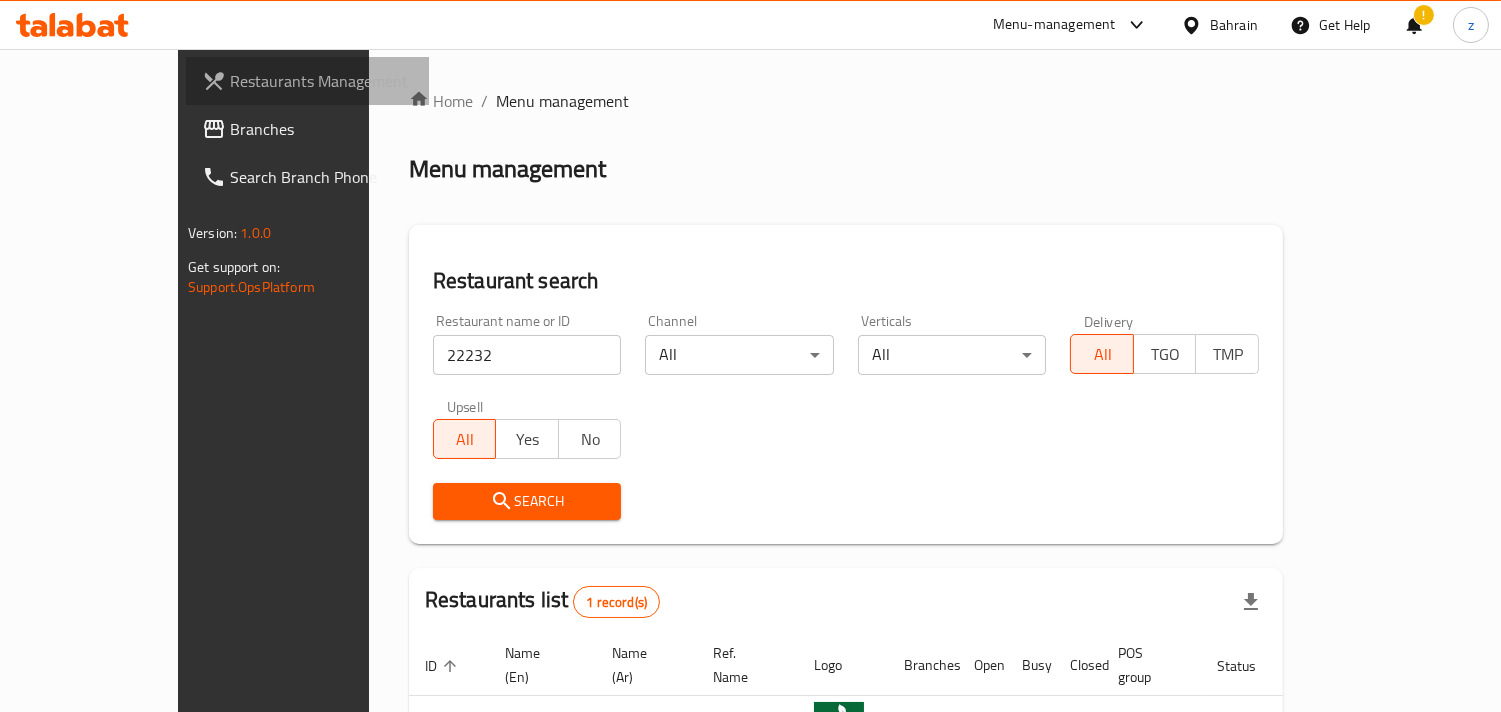 click on "Restaurants Management" at bounding box center (321, 81) 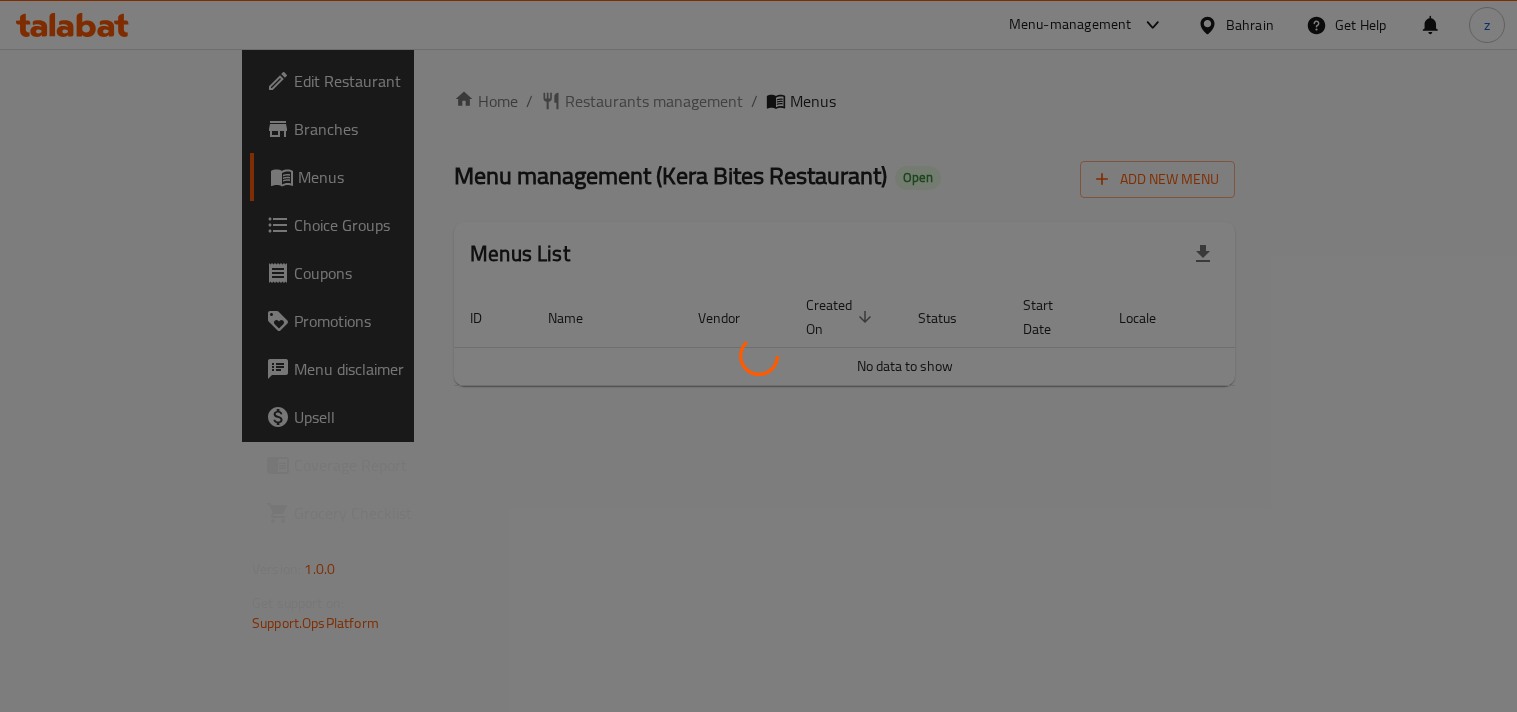 scroll, scrollTop: 0, scrollLeft: 0, axis: both 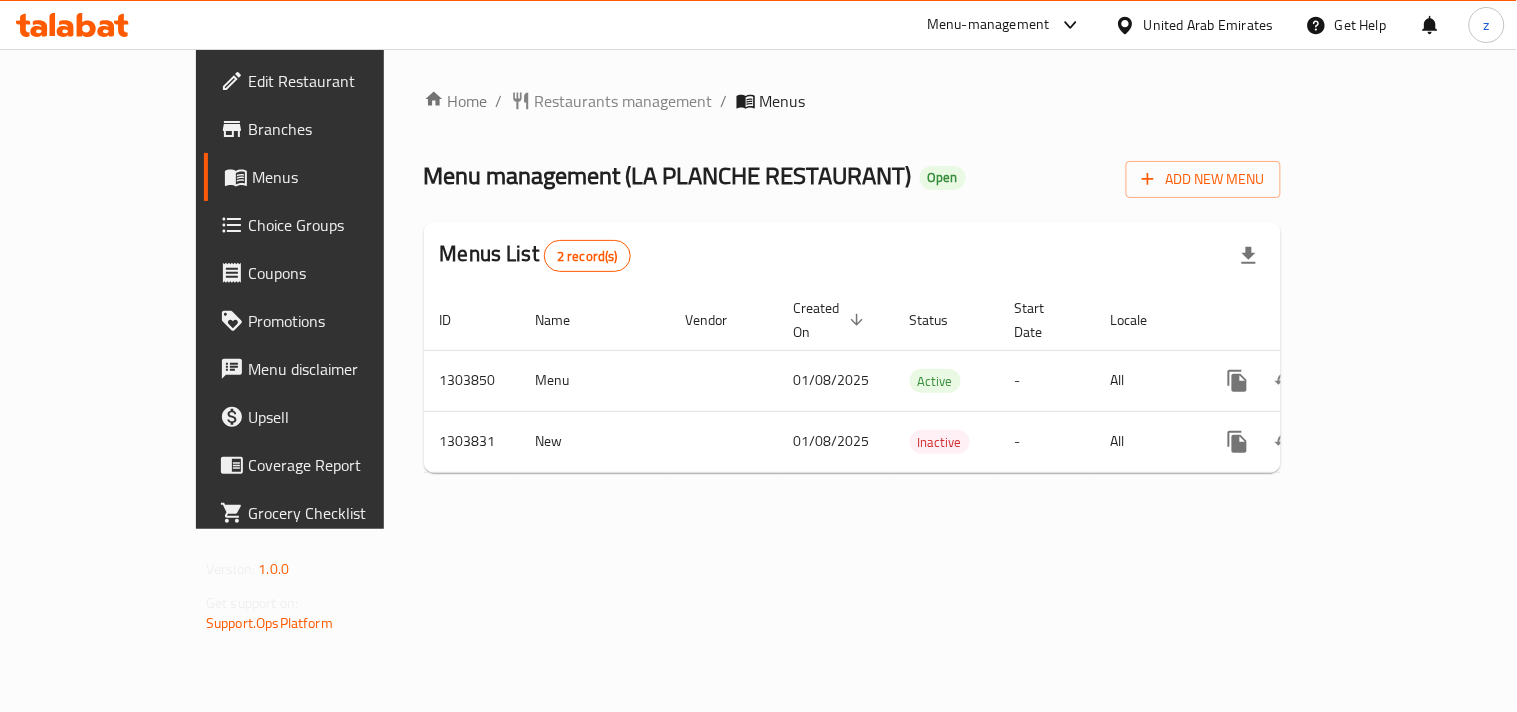 click on "Branches" at bounding box center [340, 129] 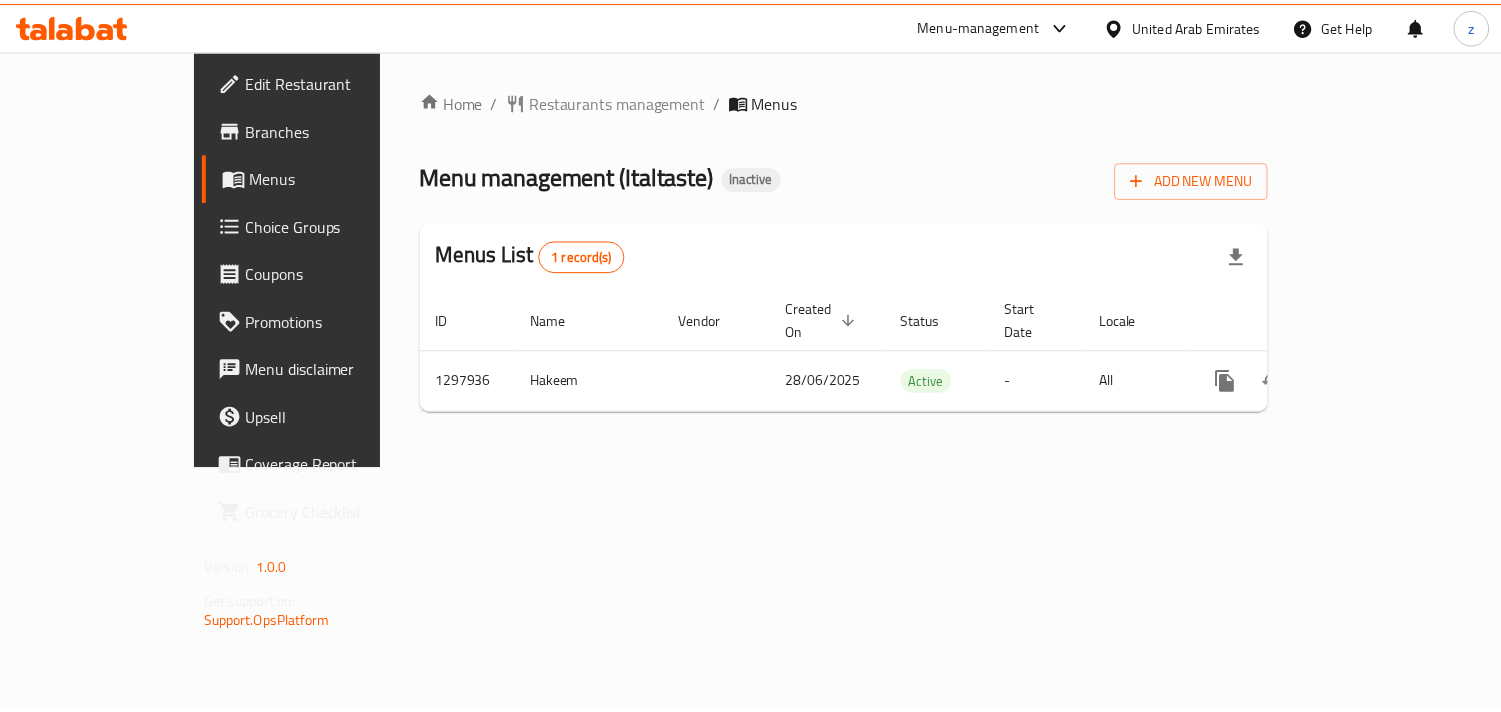 scroll, scrollTop: 0, scrollLeft: 0, axis: both 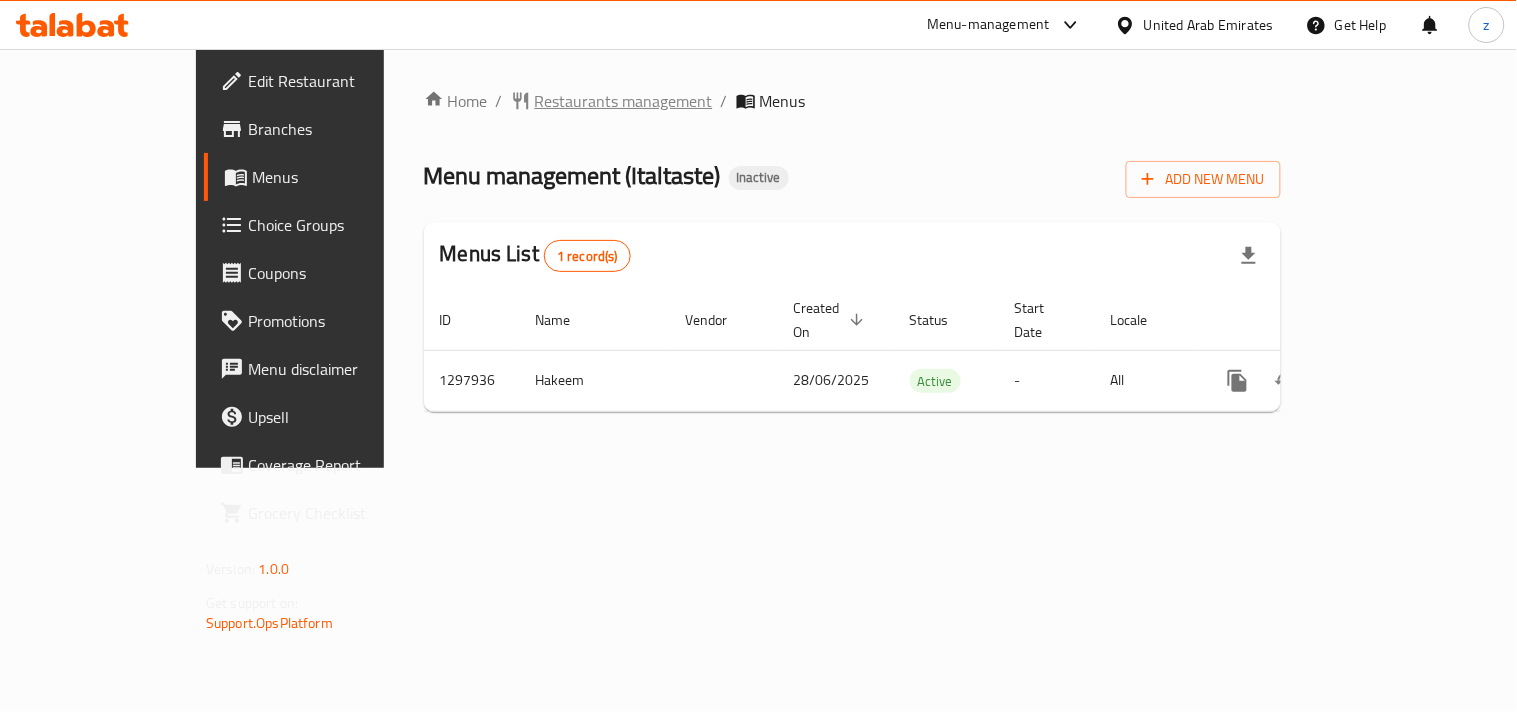 click on "Restaurants management" at bounding box center [624, 101] 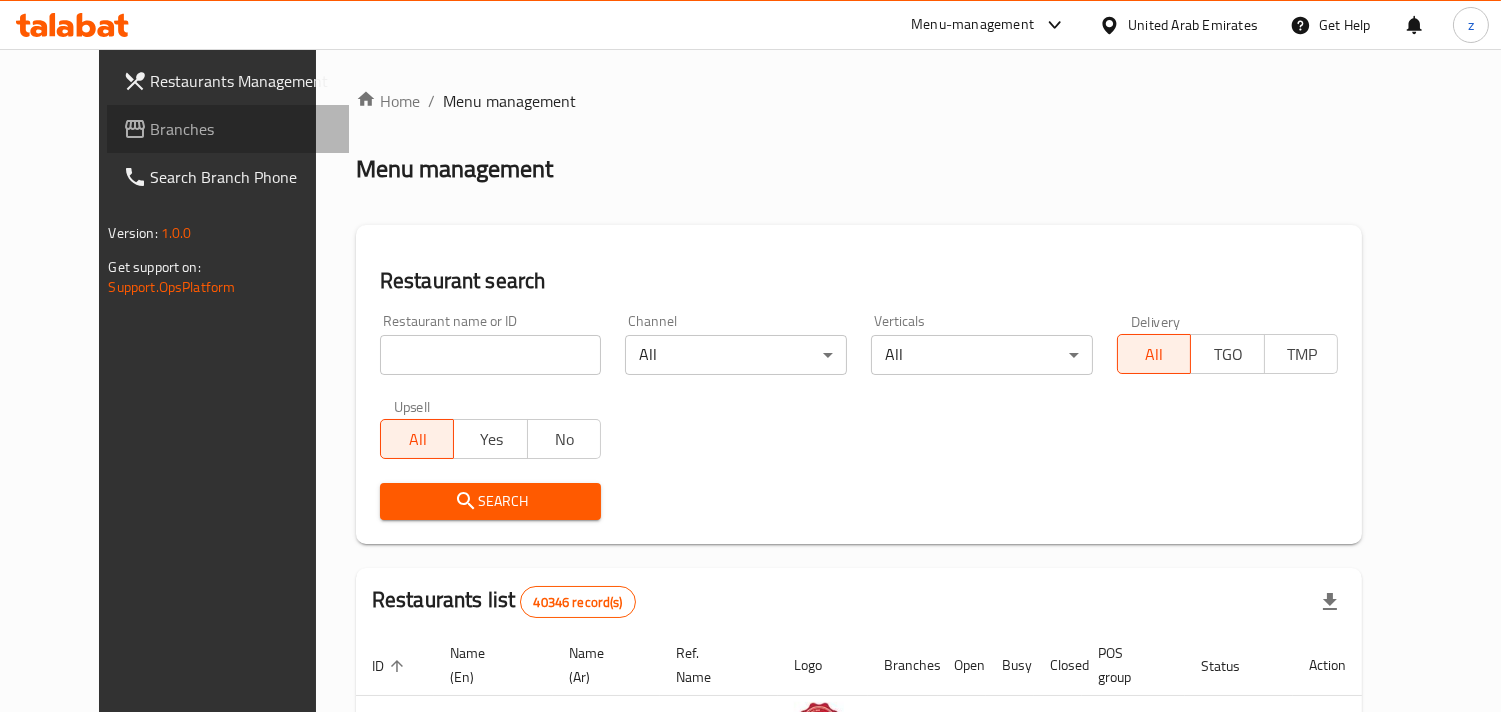 click on "Branches" at bounding box center [242, 129] 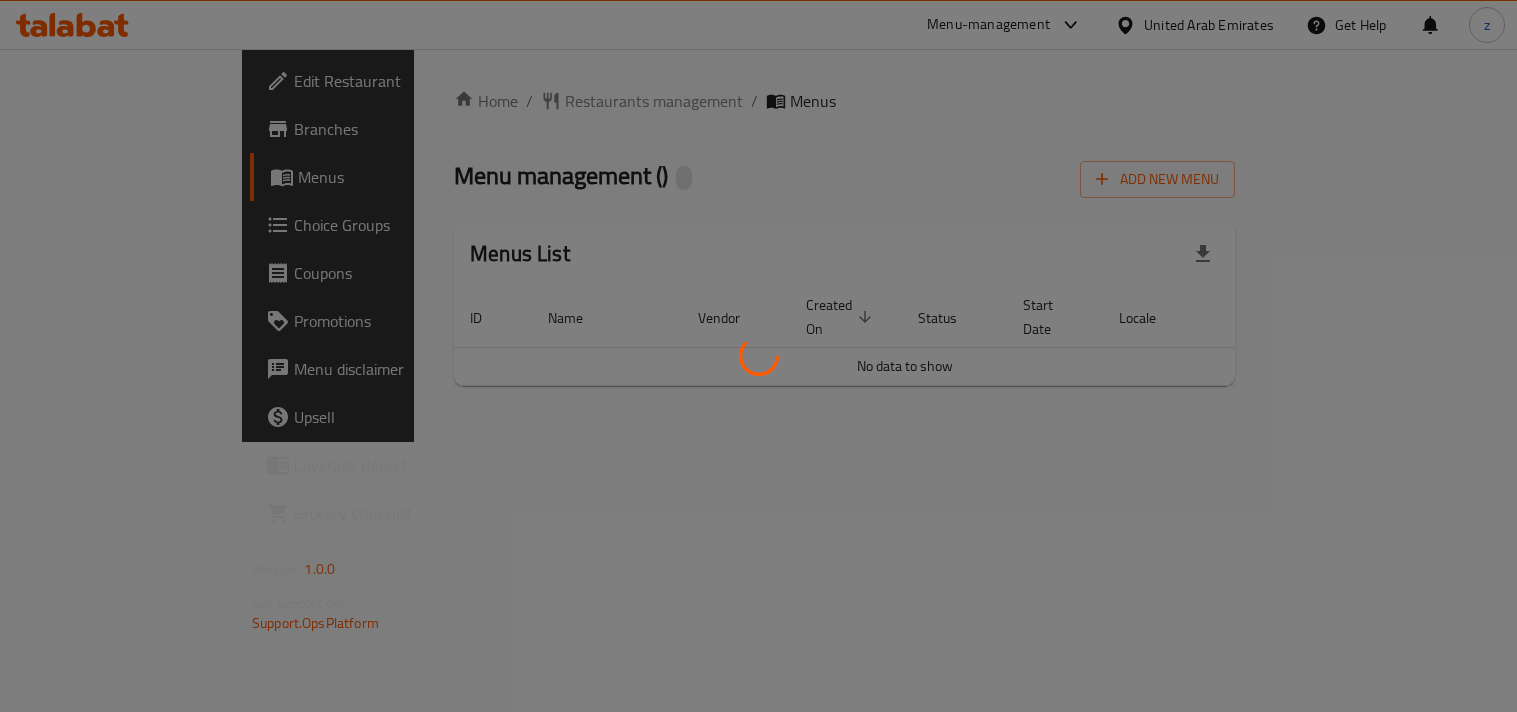 scroll, scrollTop: 0, scrollLeft: 0, axis: both 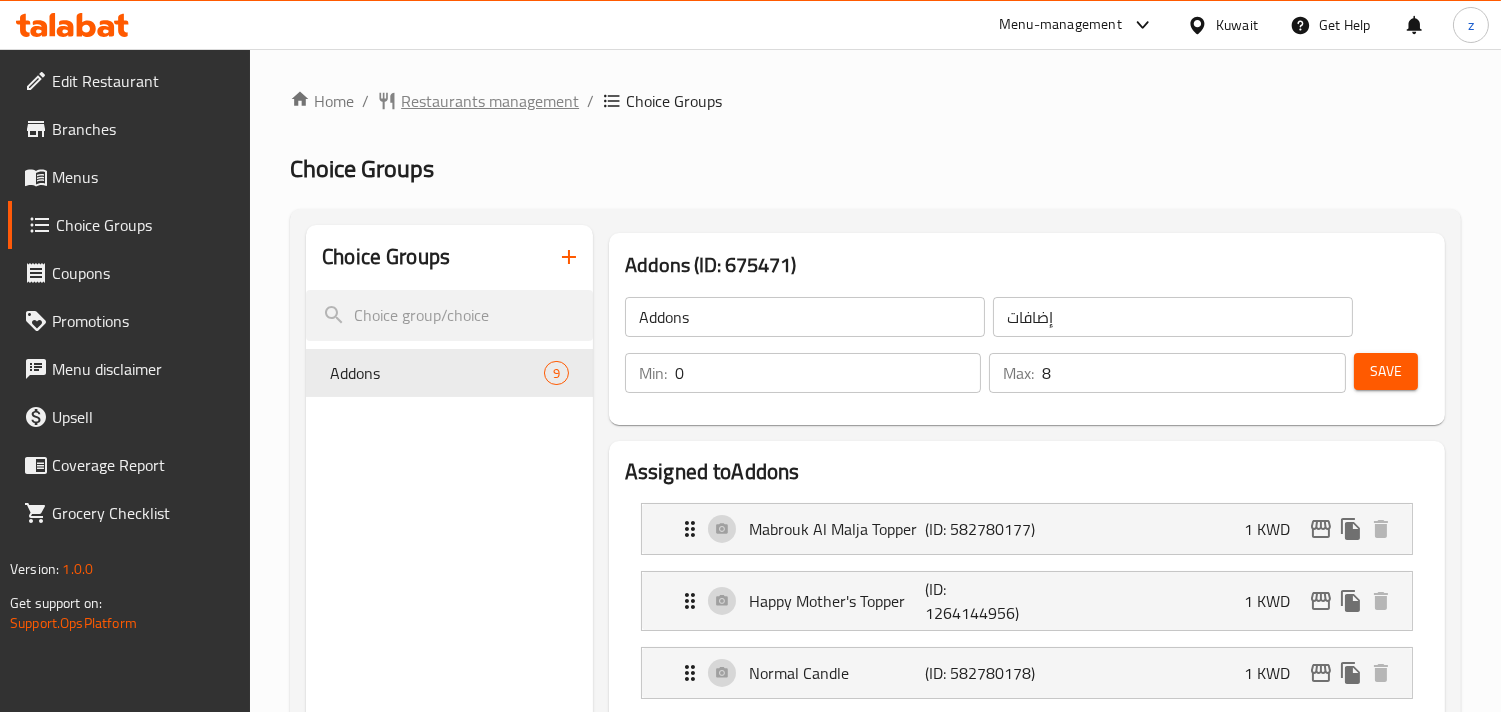 click on "Restaurants management" at bounding box center [490, 101] 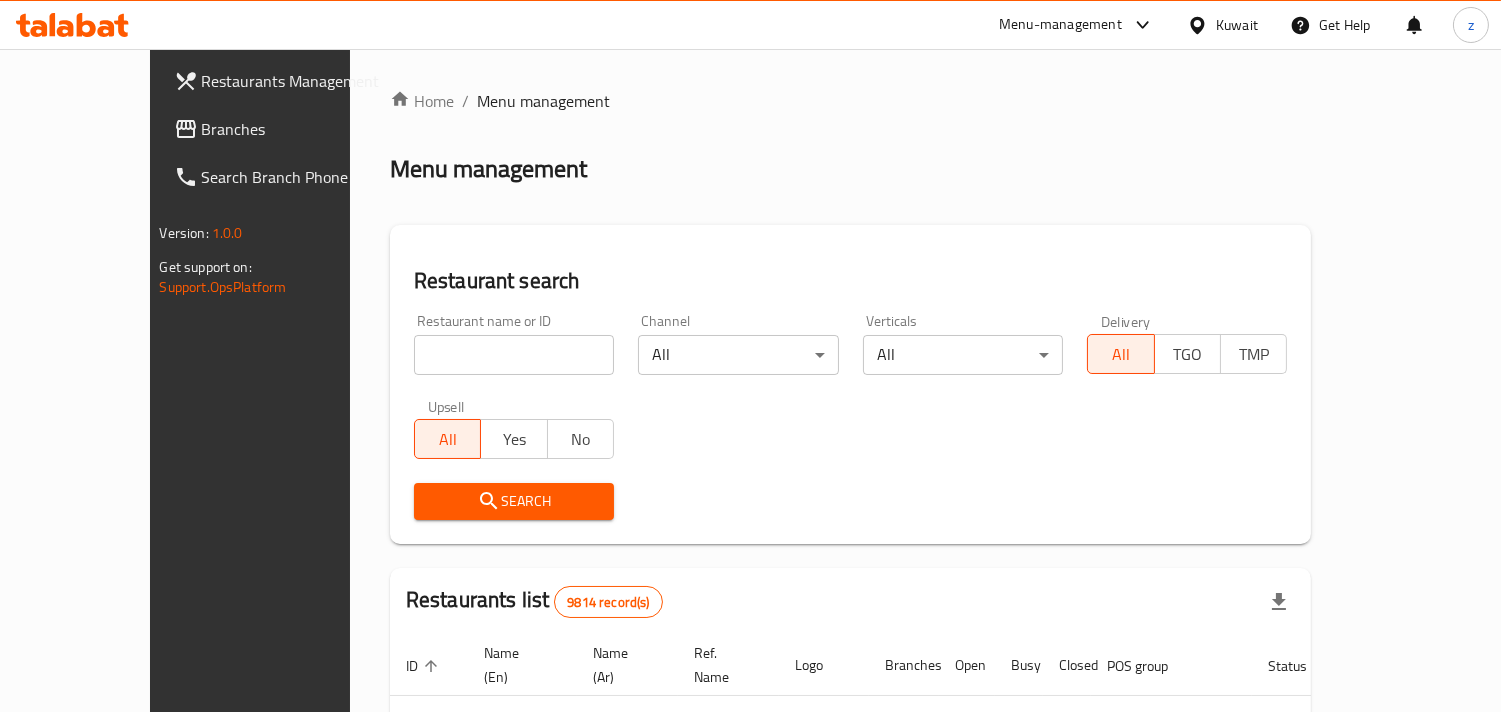 click on "Branches" at bounding box center (293, 129) 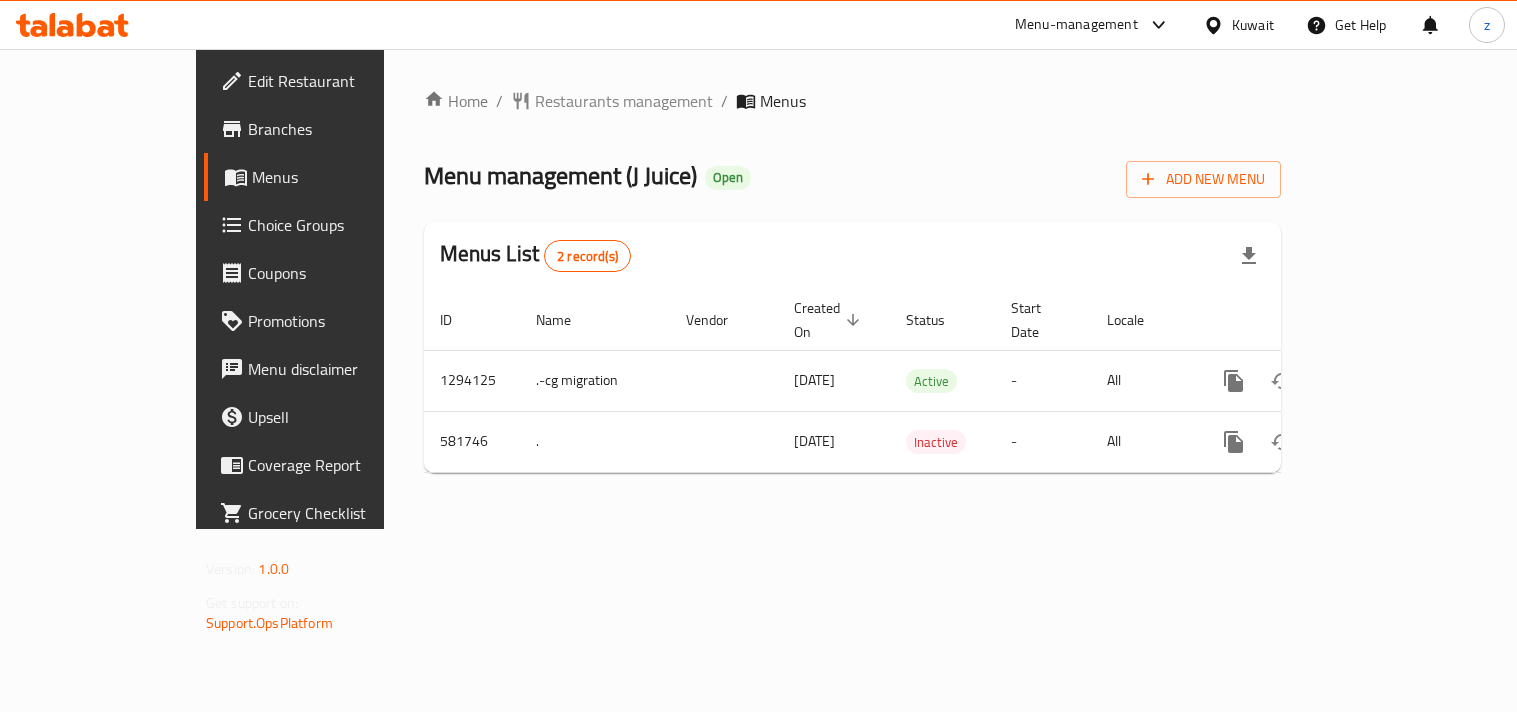 scroll, scrollTop: 0, scrollLeft: 0, axis: both 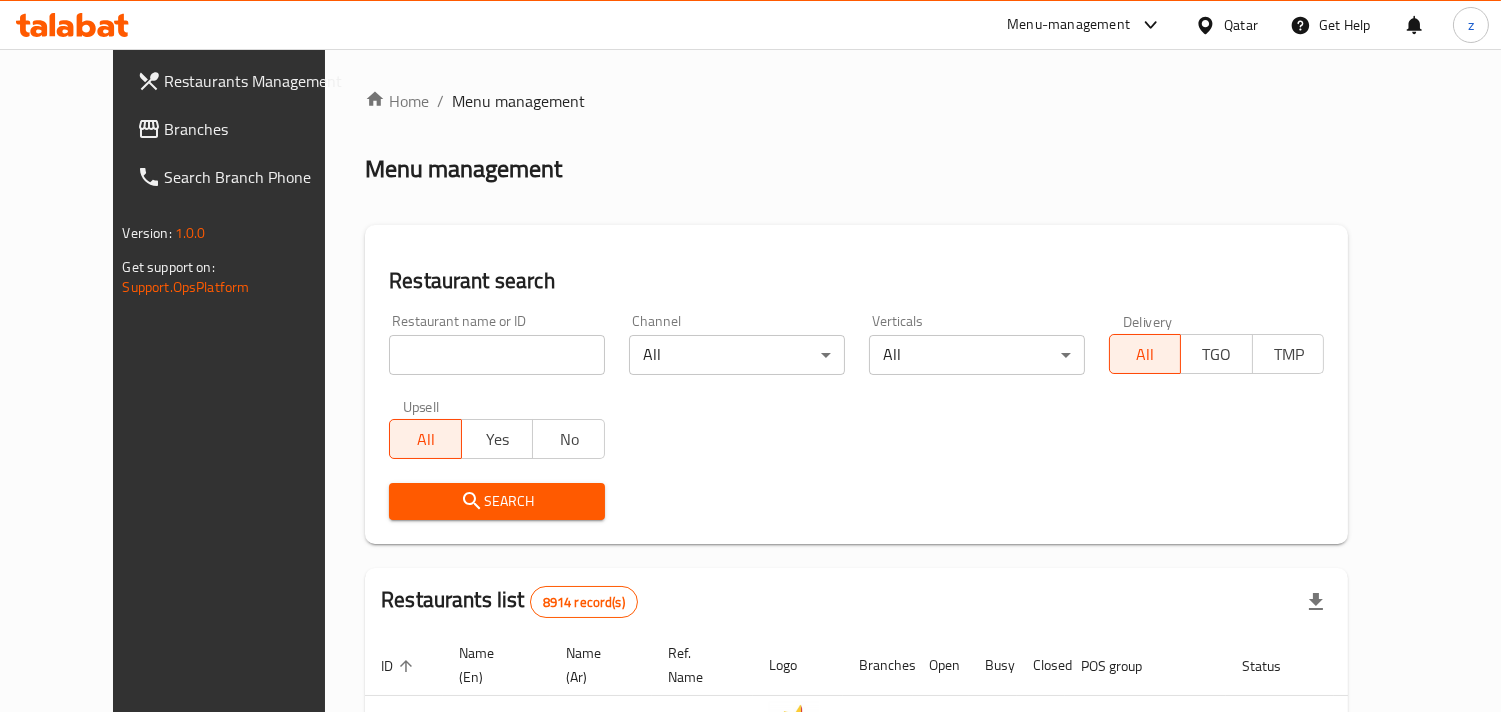 click on "Branches" at bounding box center (256, 129) 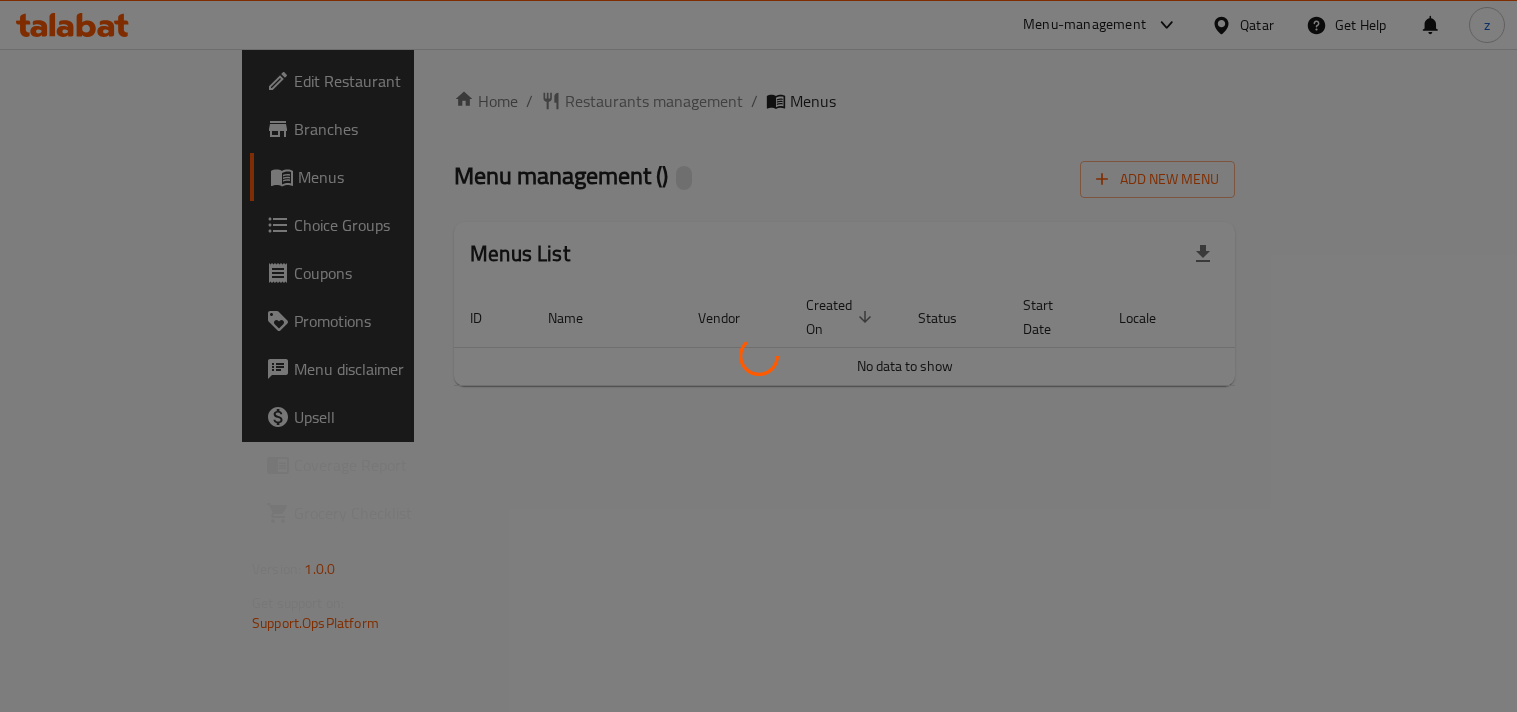 scroll, scrollTop: 0, scrollLeft: 0, axis: both 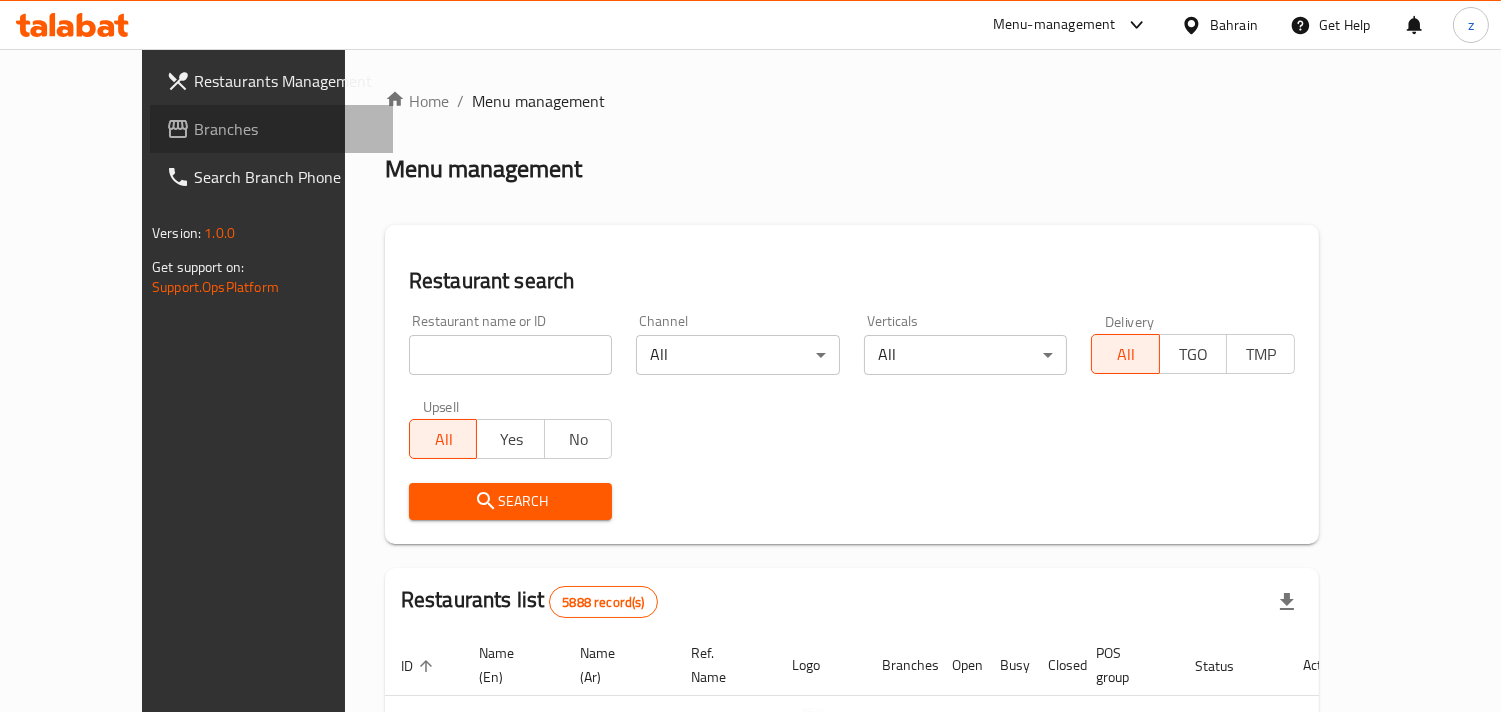 click on "Branches" at bounding box center (285, 129) 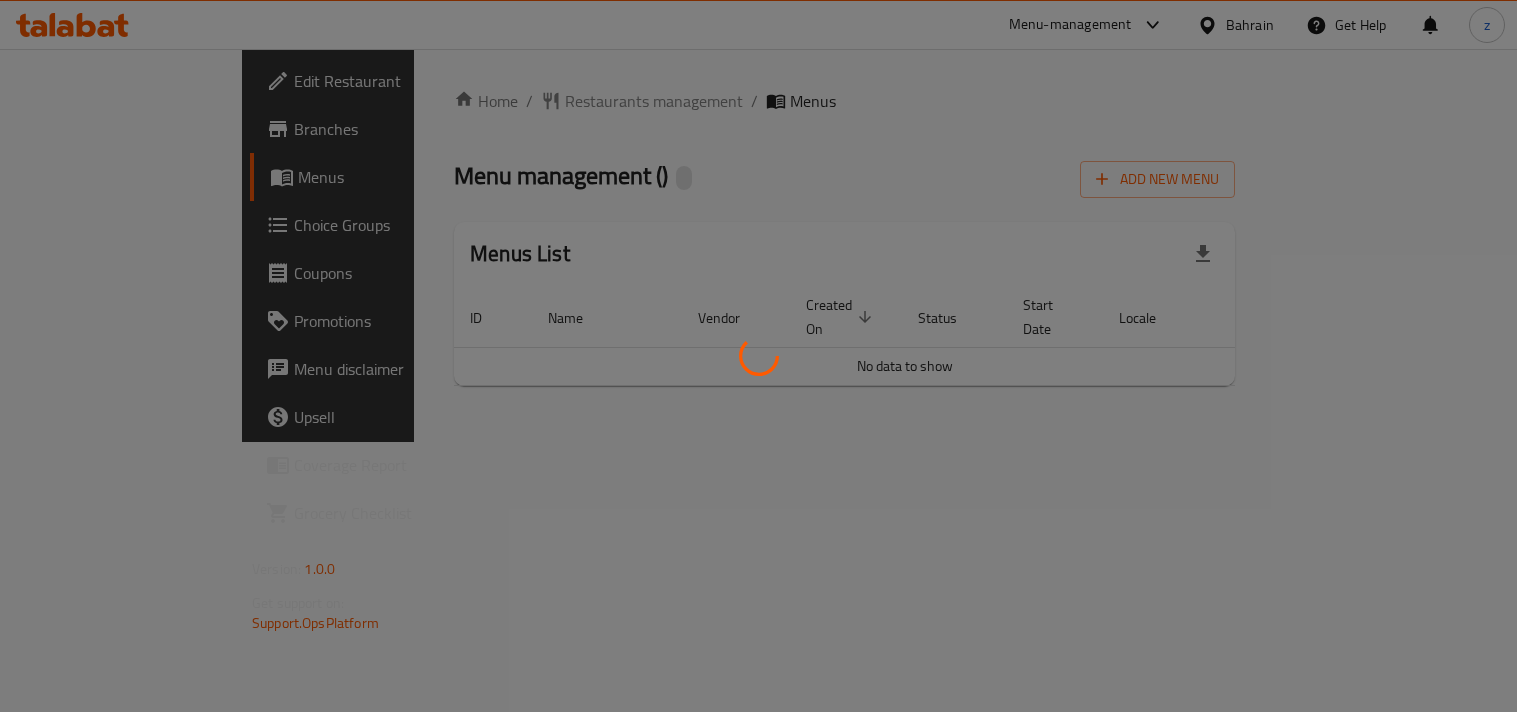 scroll, scrollTop: 0, scrollLeft: 0, axis: both 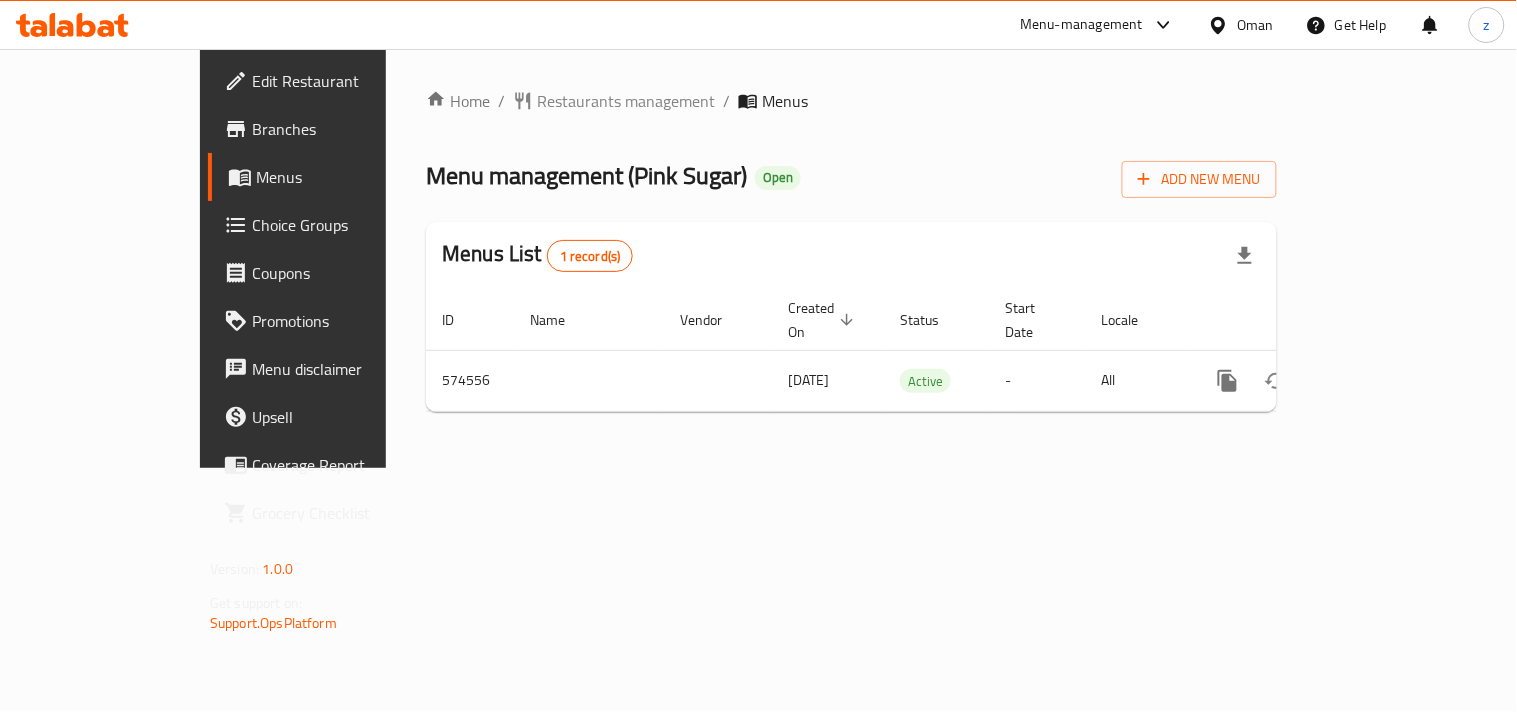 click on "Restaurants management" at bounding box center (626, 101) 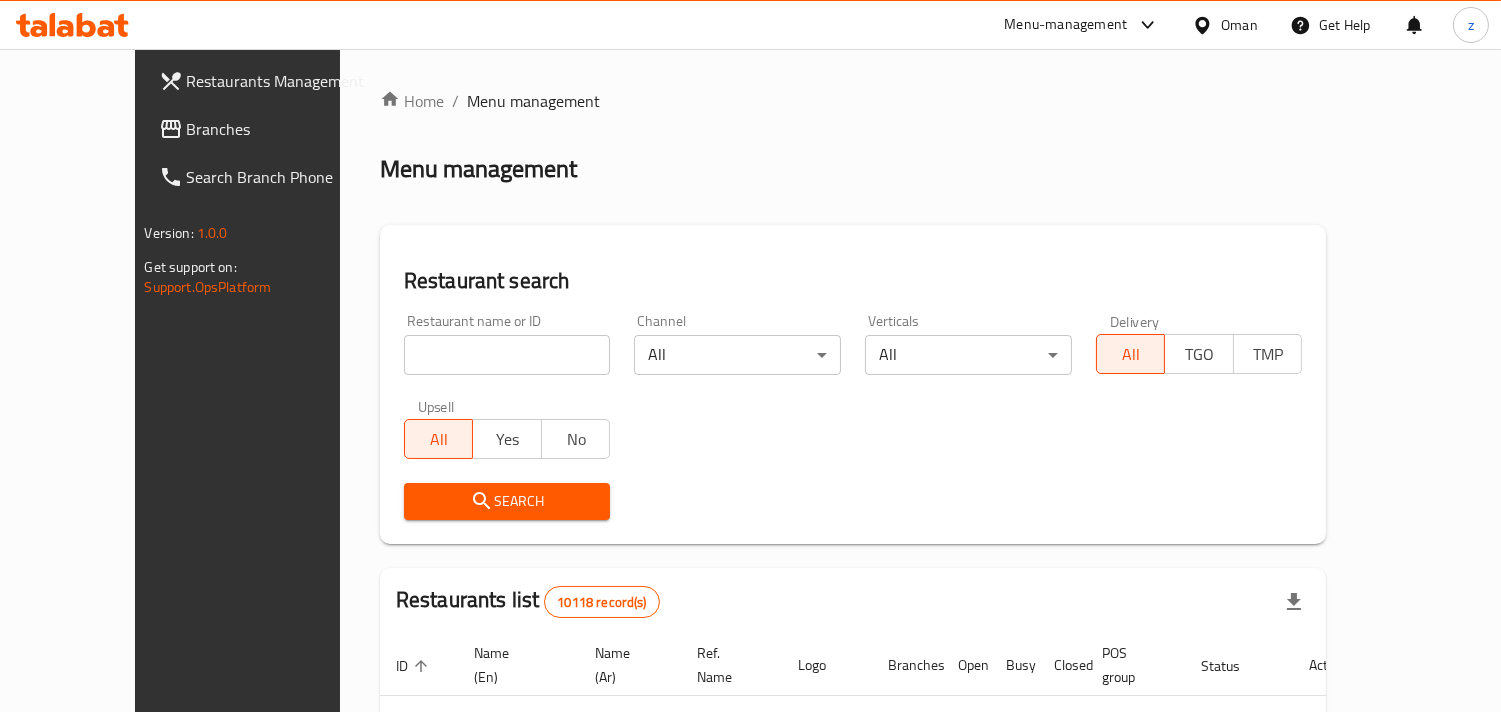 click on "Branches" at bounding box center (278, 129) 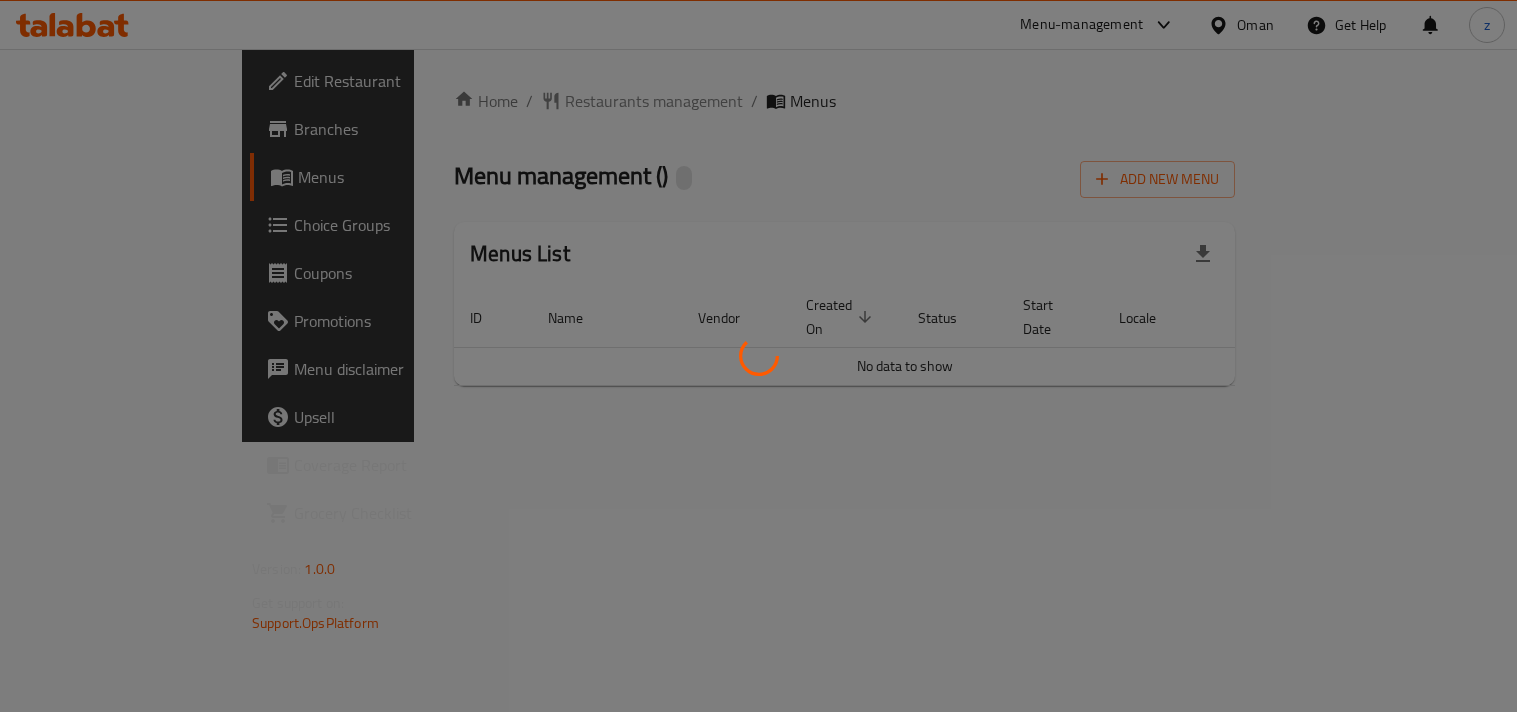scroll, scrollTop: 0, scrollLeft: 0, axis: both 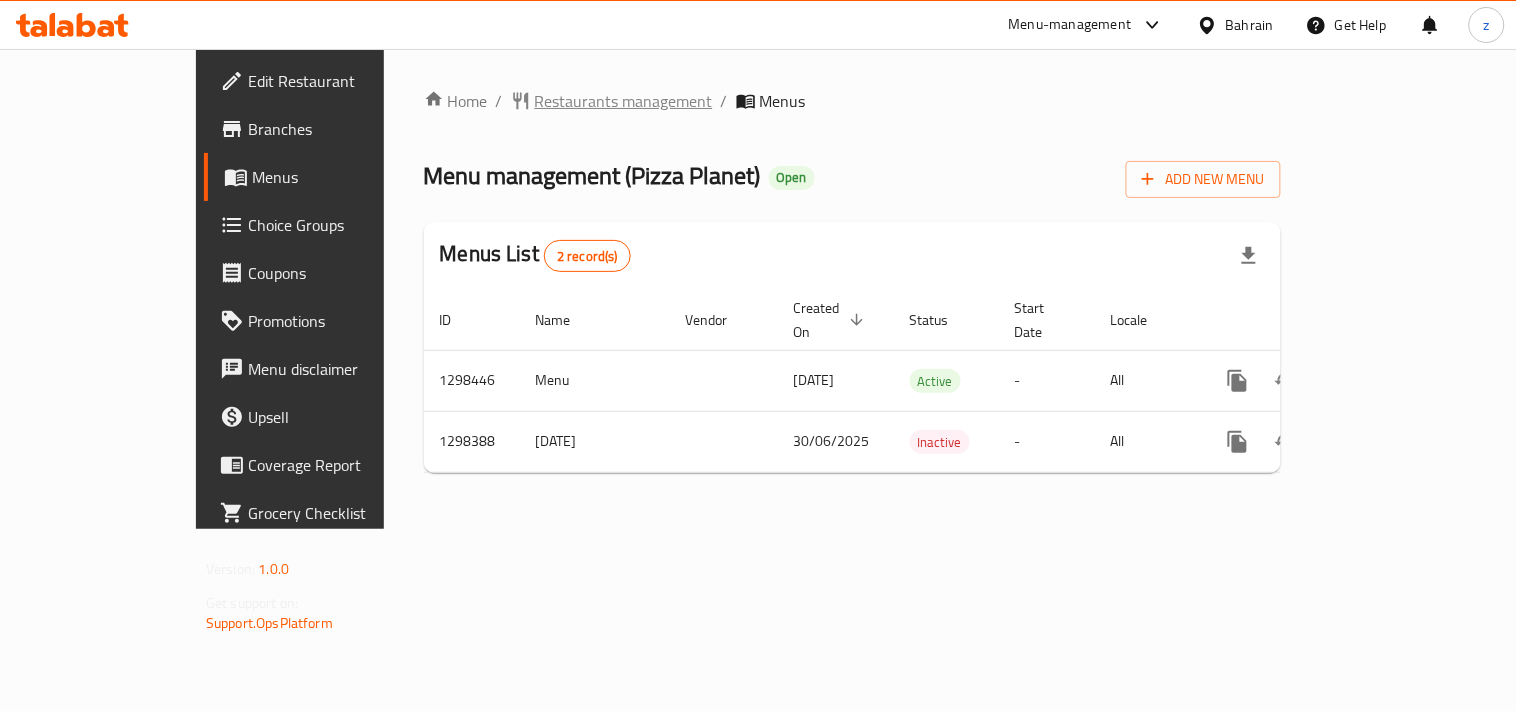 click on "Restaurants management" at bounding box center [624, 101] 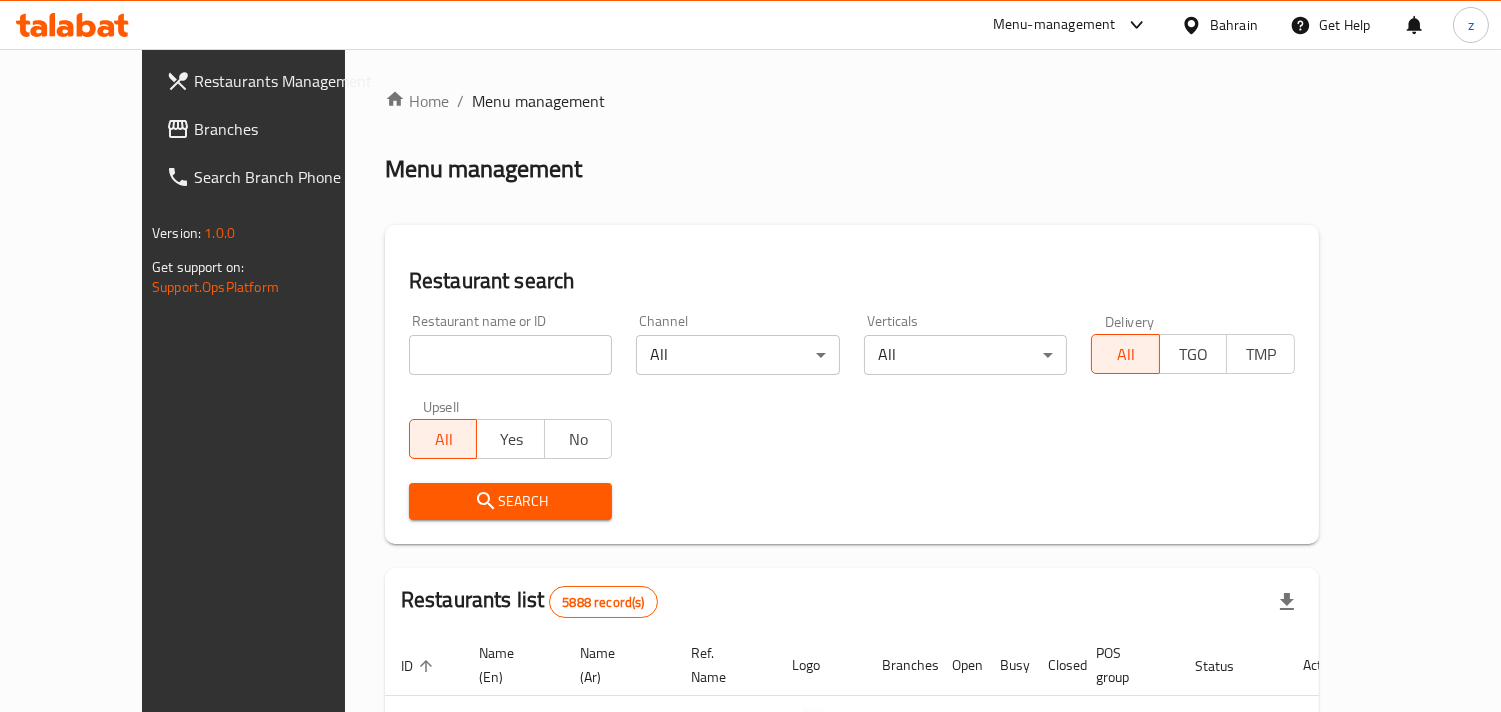 click on "Branches" at bounding box center (285, 129) 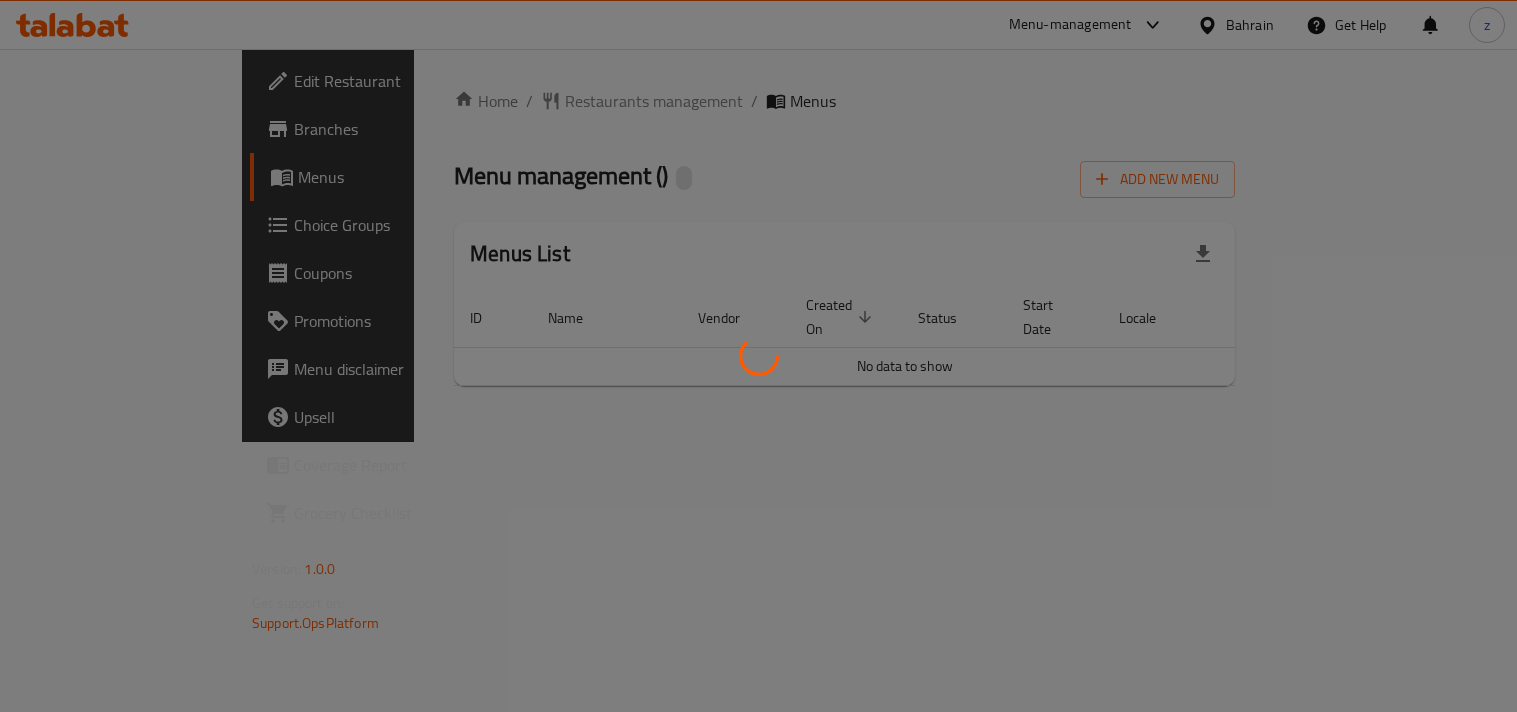 scroll, scrollTop: 0, scrollLeft: 0, axis: both 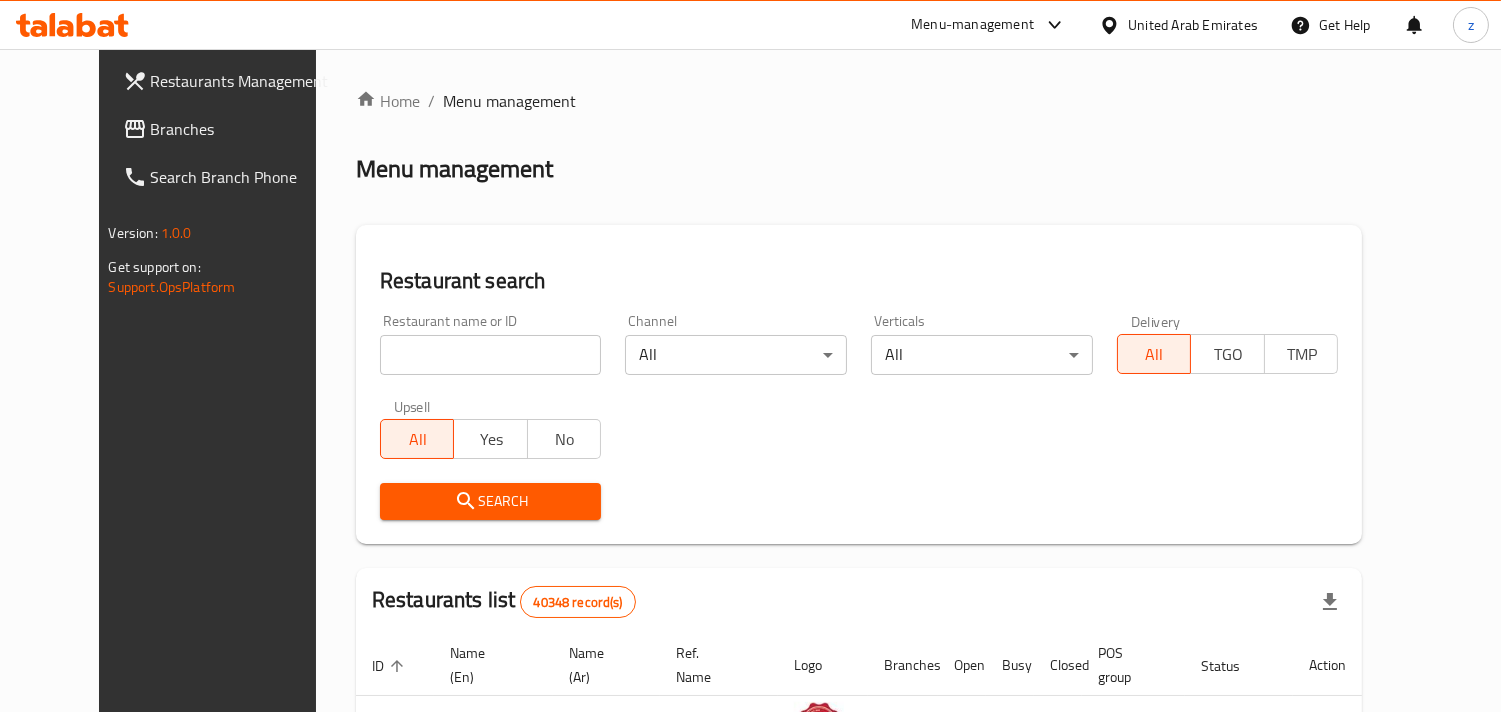 click on "Branches" at bounding box center (242, 129) 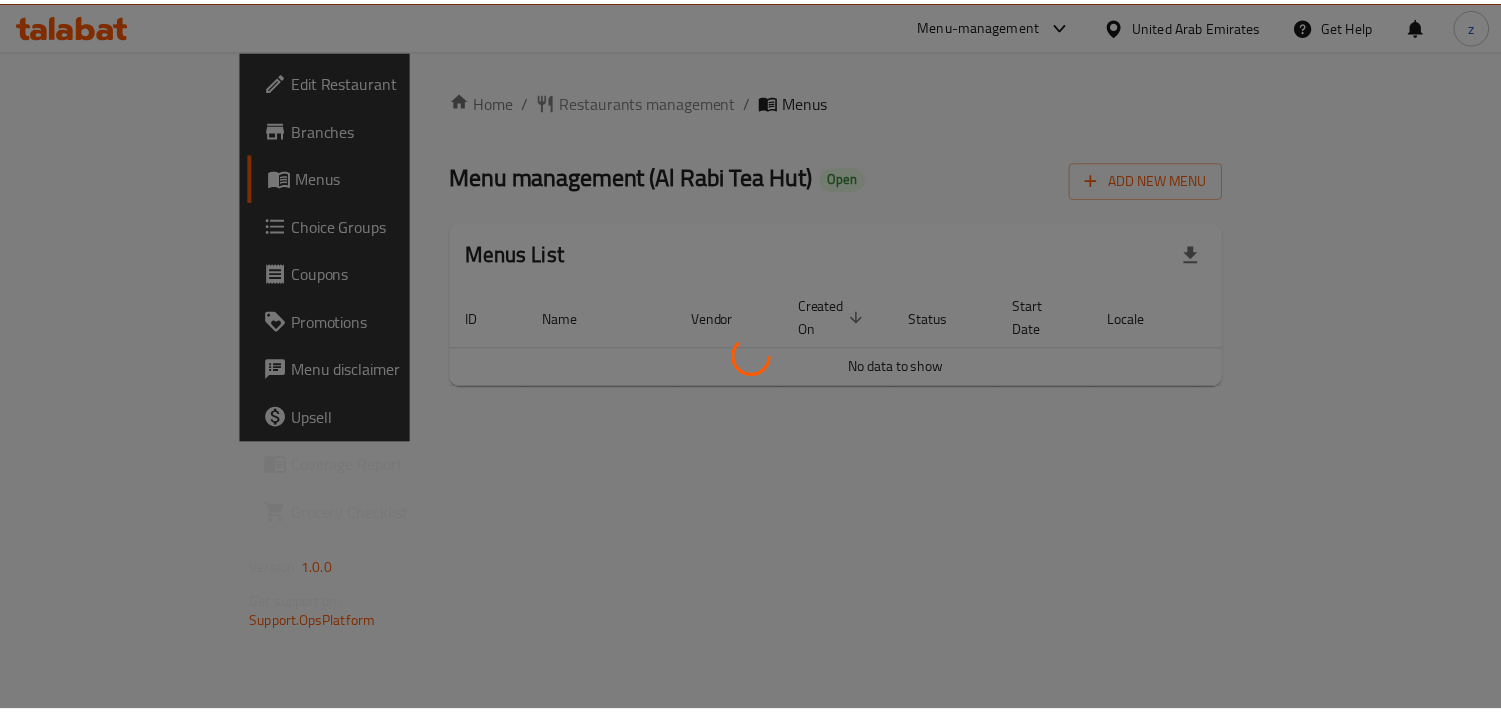 scroll, scrollTop: 0, scrollLeft: 0, axis: both 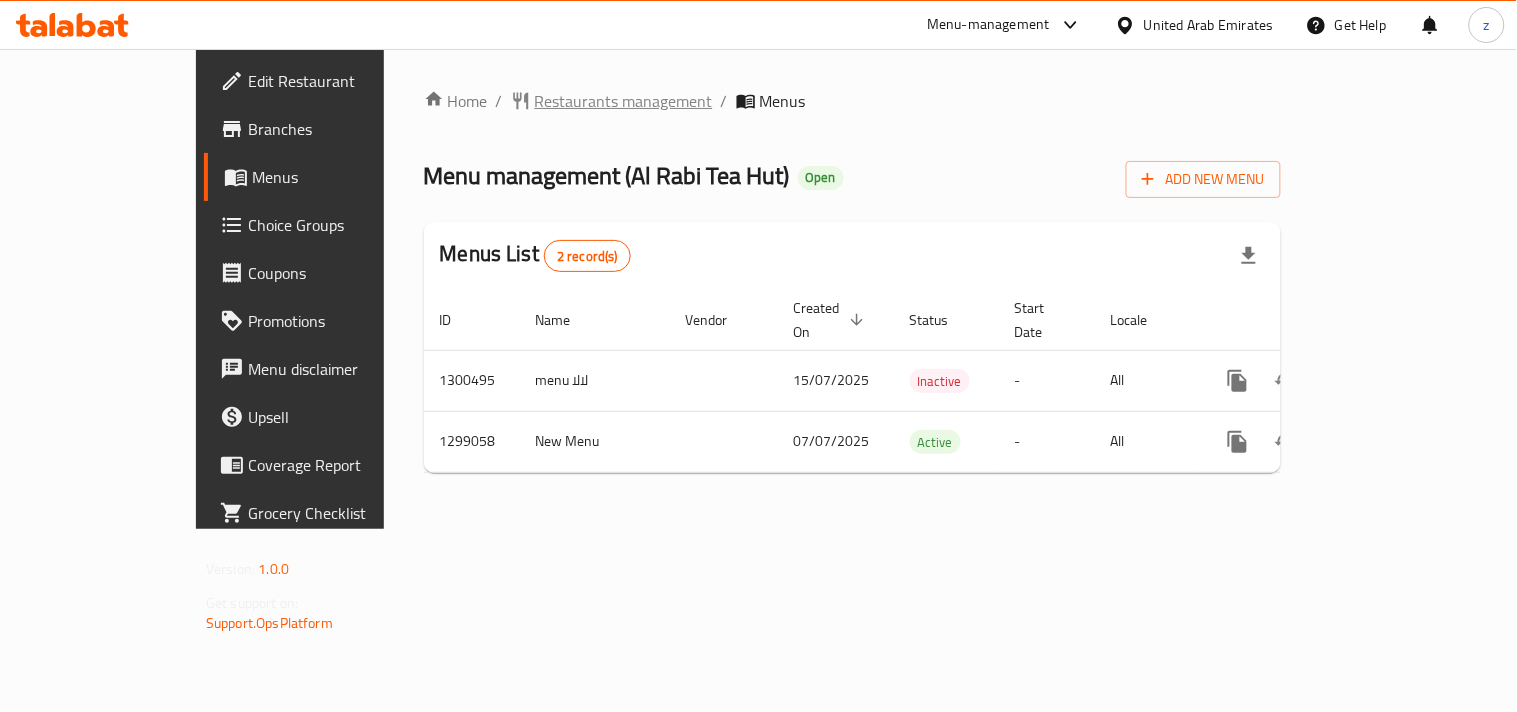 click on "Restaurants management" at bounding box center (624, 101) 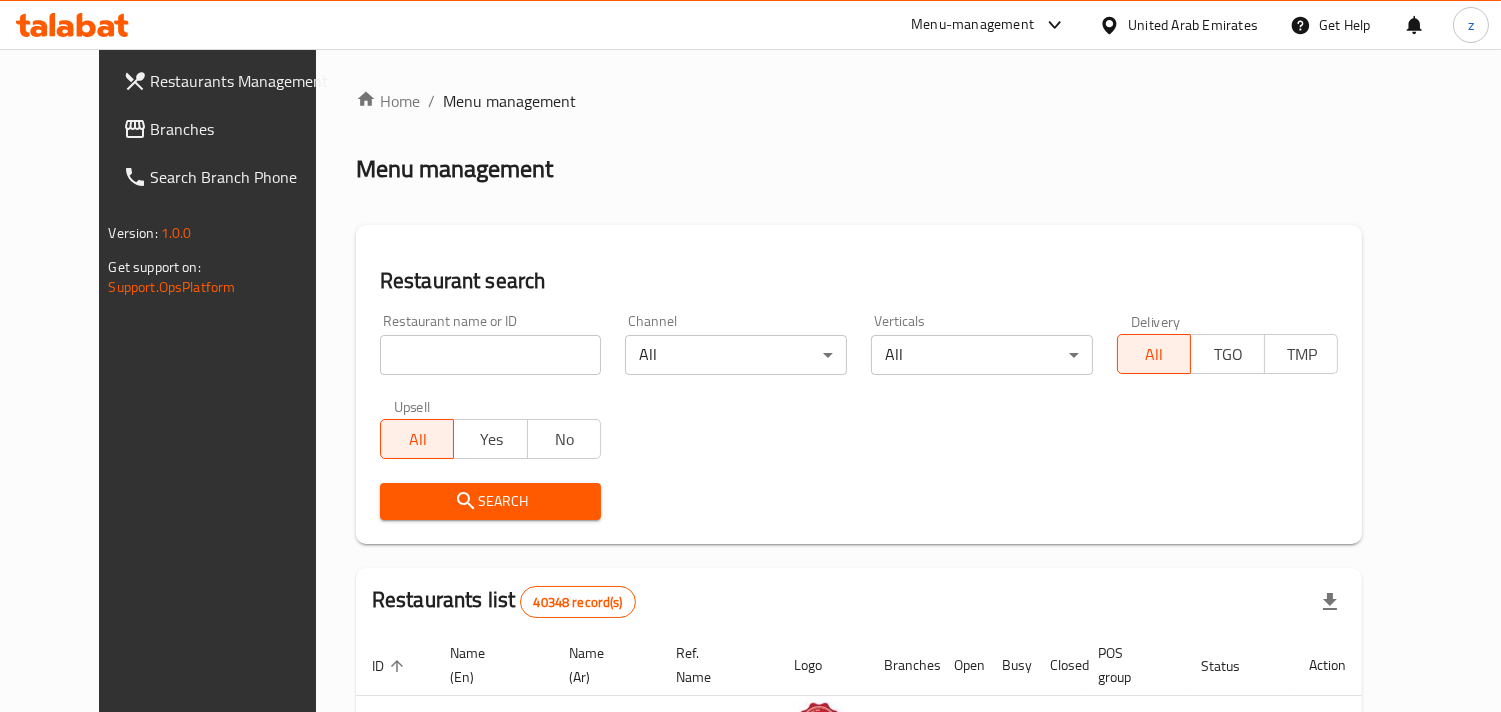 click on "Branches" at bounding box center (242, 129) 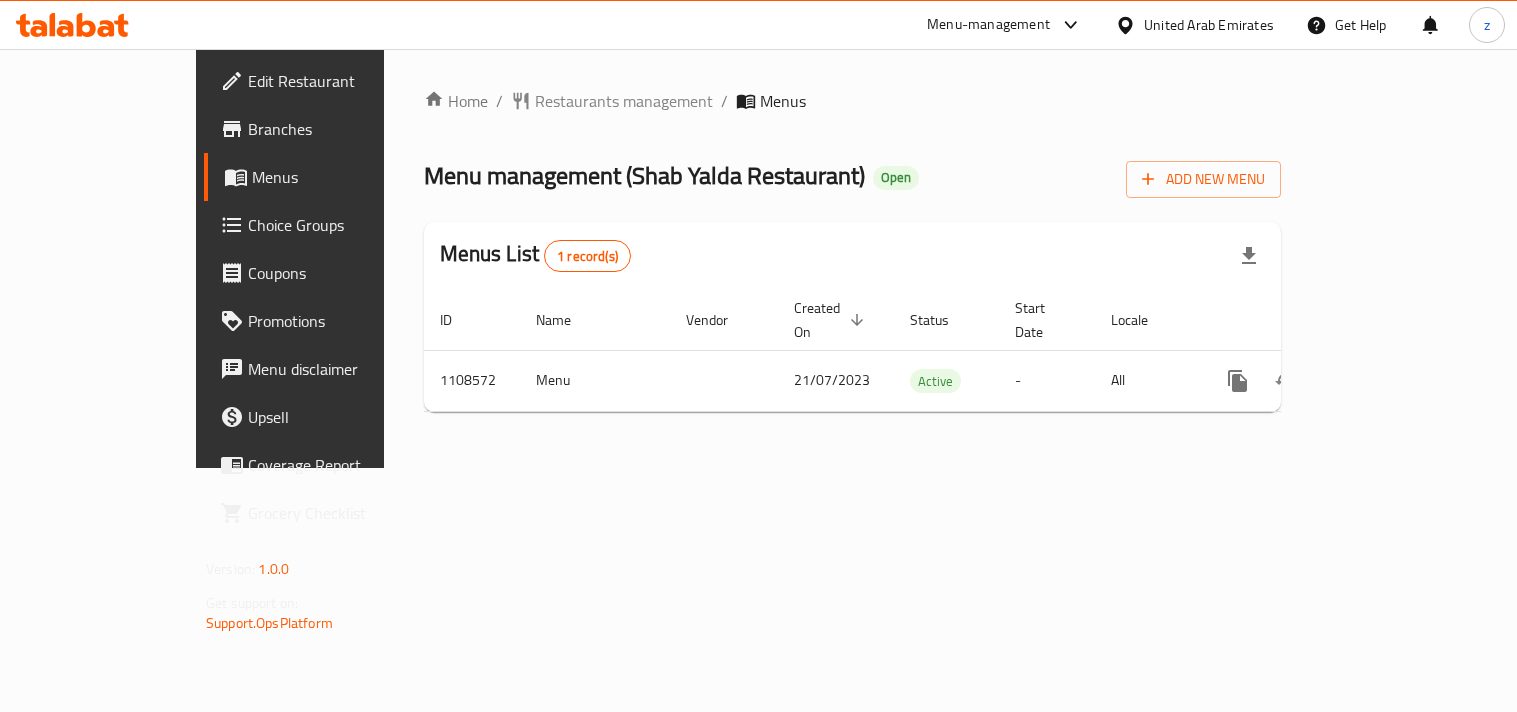 scroll, scrollTop: 0, scrollLeft: 0, axis: both 